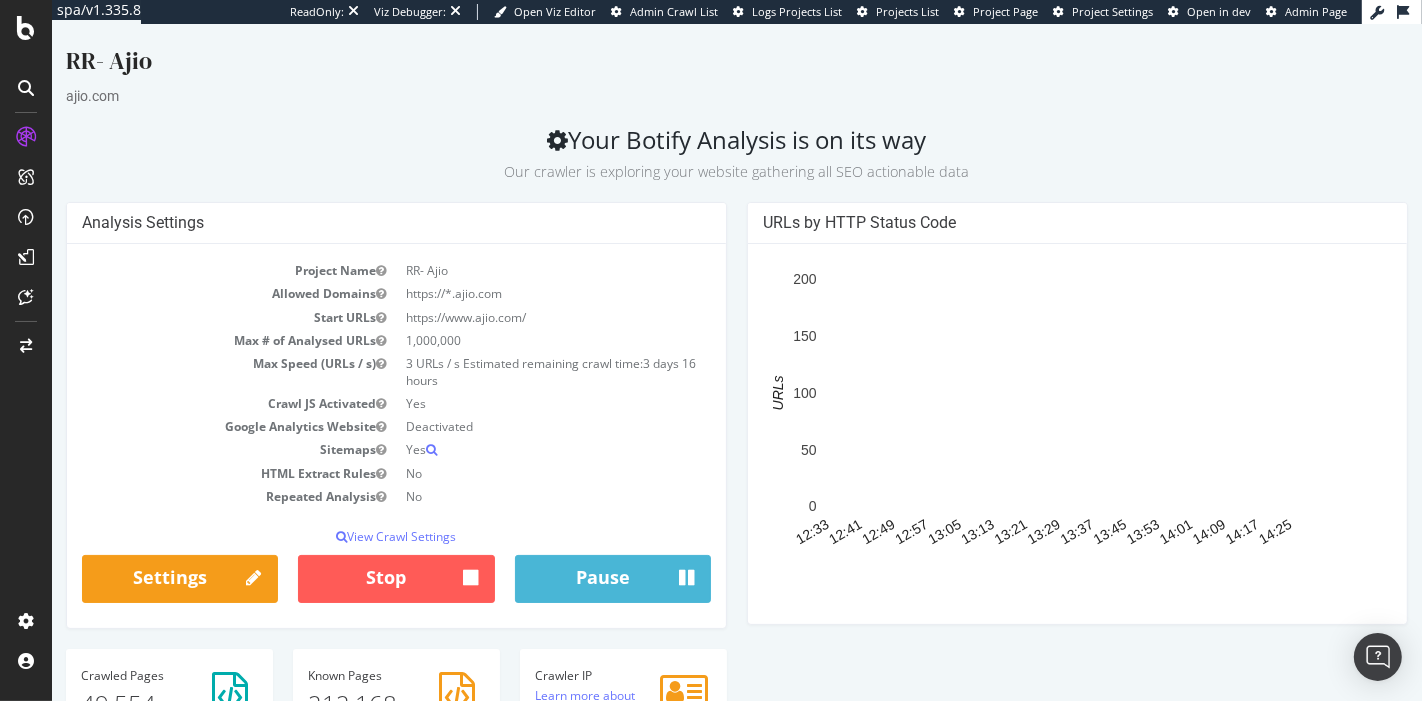 scroll, scrollTop: 0, scrollLeft: 0, axis: both 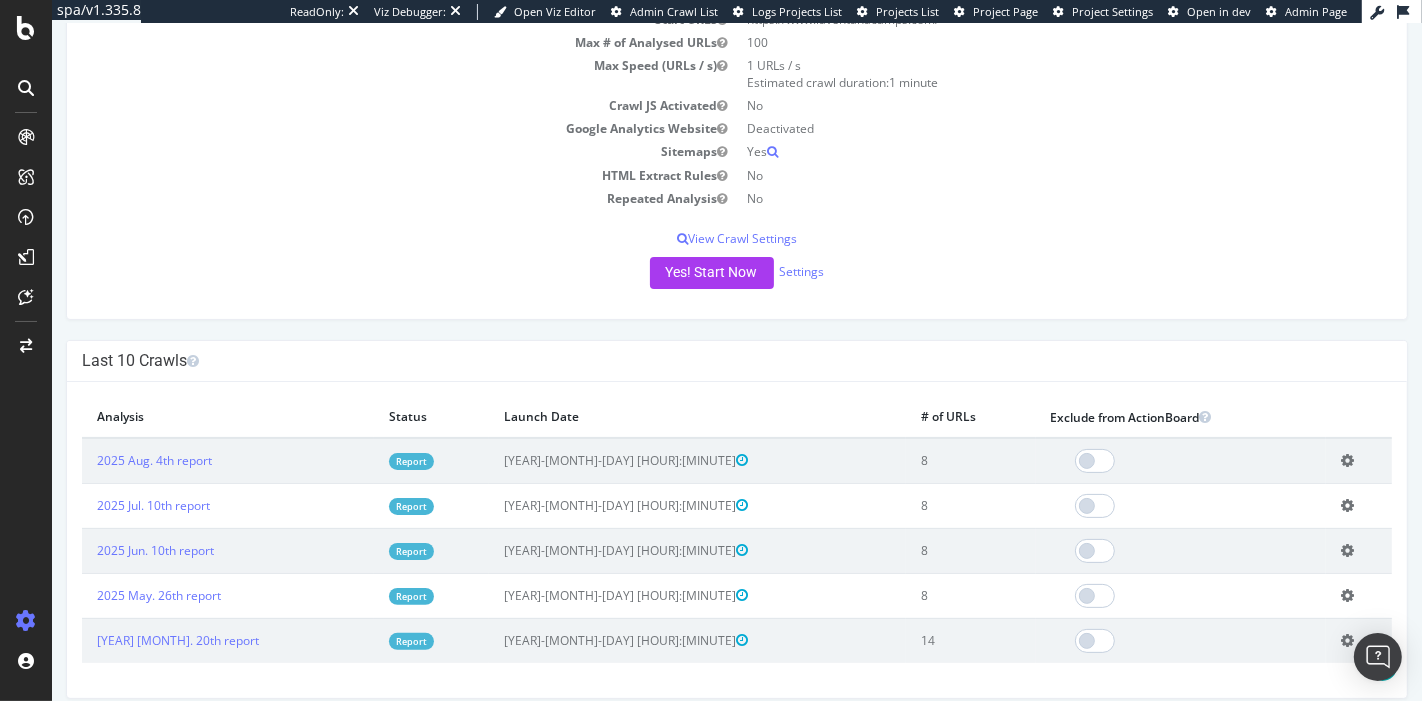 click on "Report" at bounding box center [410, 461] 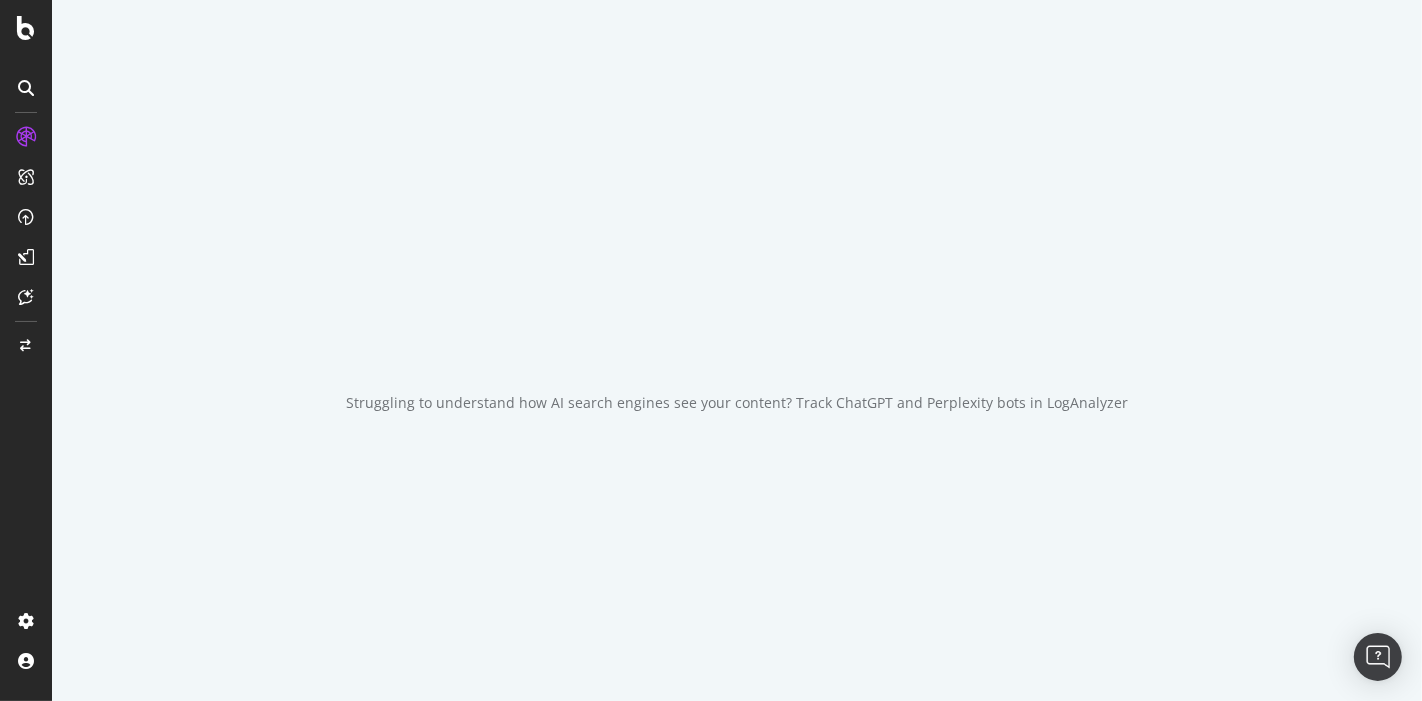 scroll, scrollTop: 0, scrollLeft: 0, axis: both 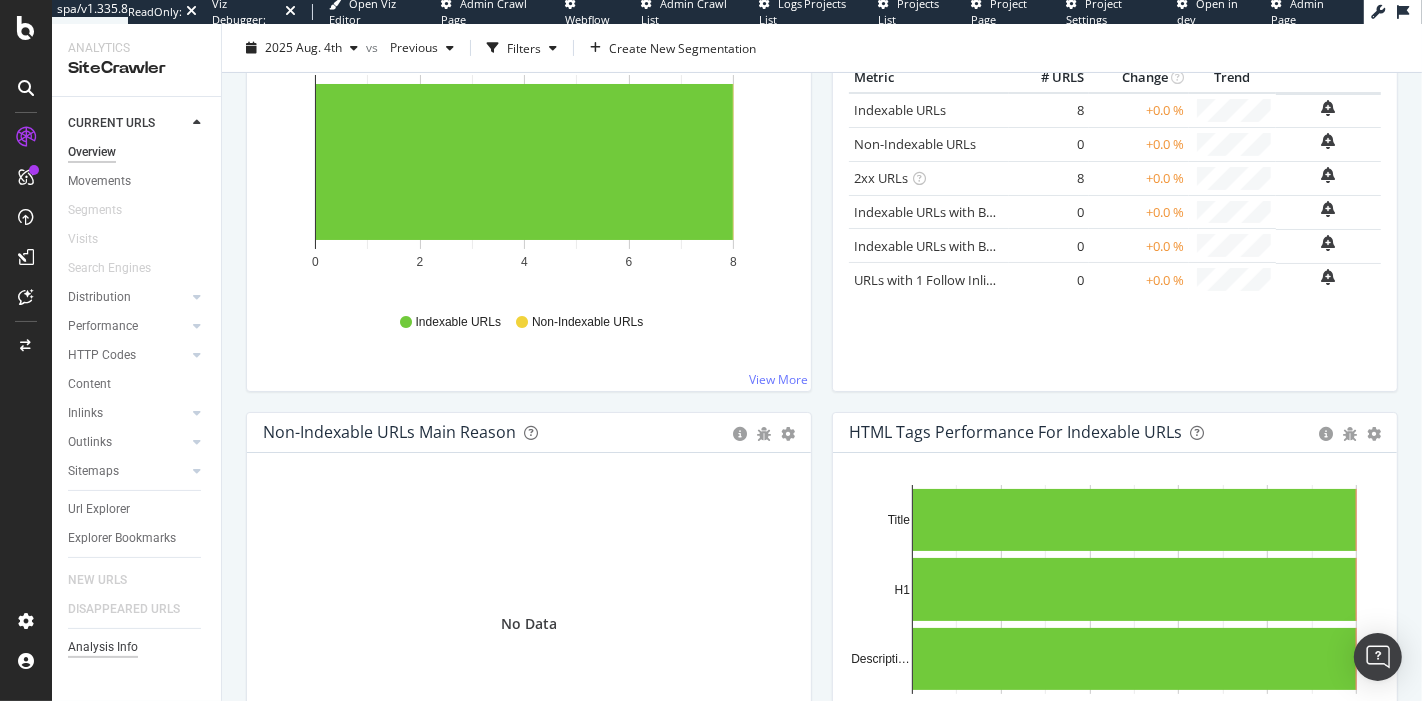 click on "Analysis Info" at bounding box center (103, 647) 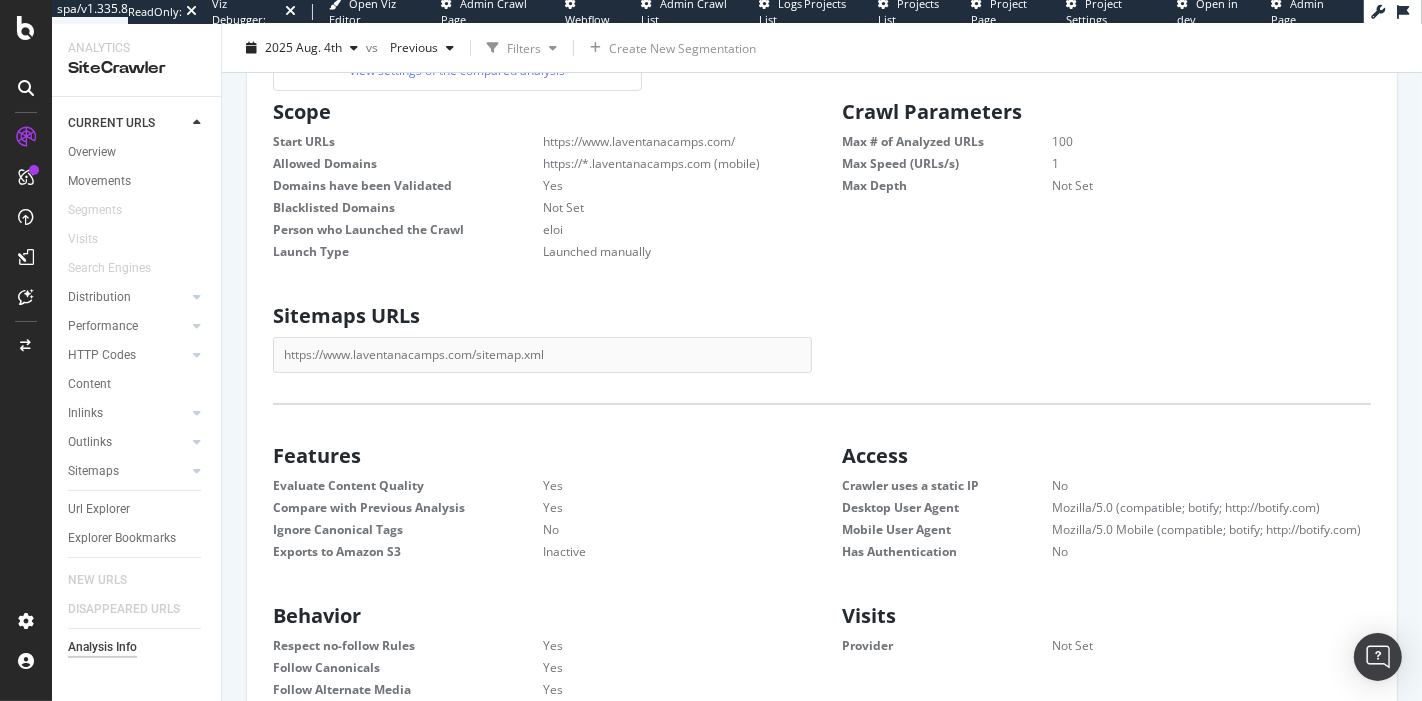 scroll, scrollTop: 17, scrollLeft: 17, axis: both 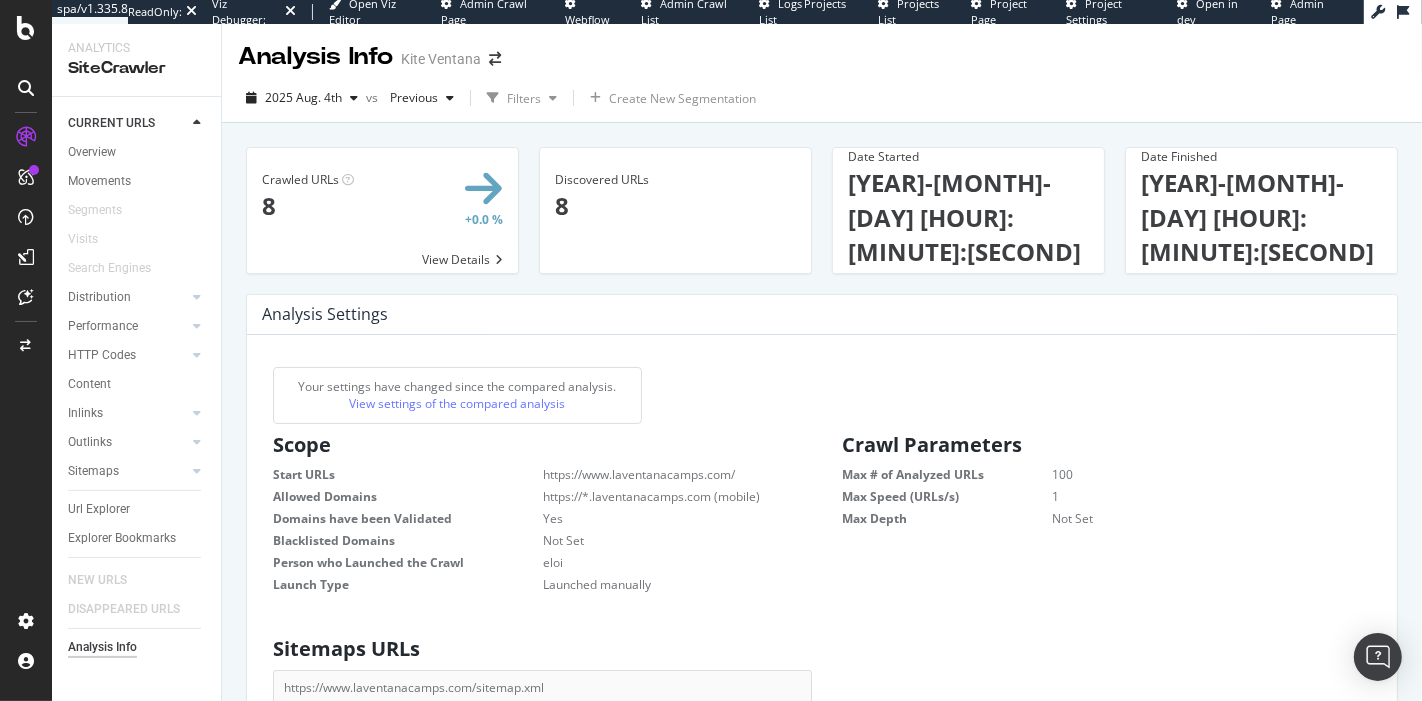 drag, startPoint x: 542, startPoint y: 470, endPoint x: 743, endPoint y: 470, distance: 201 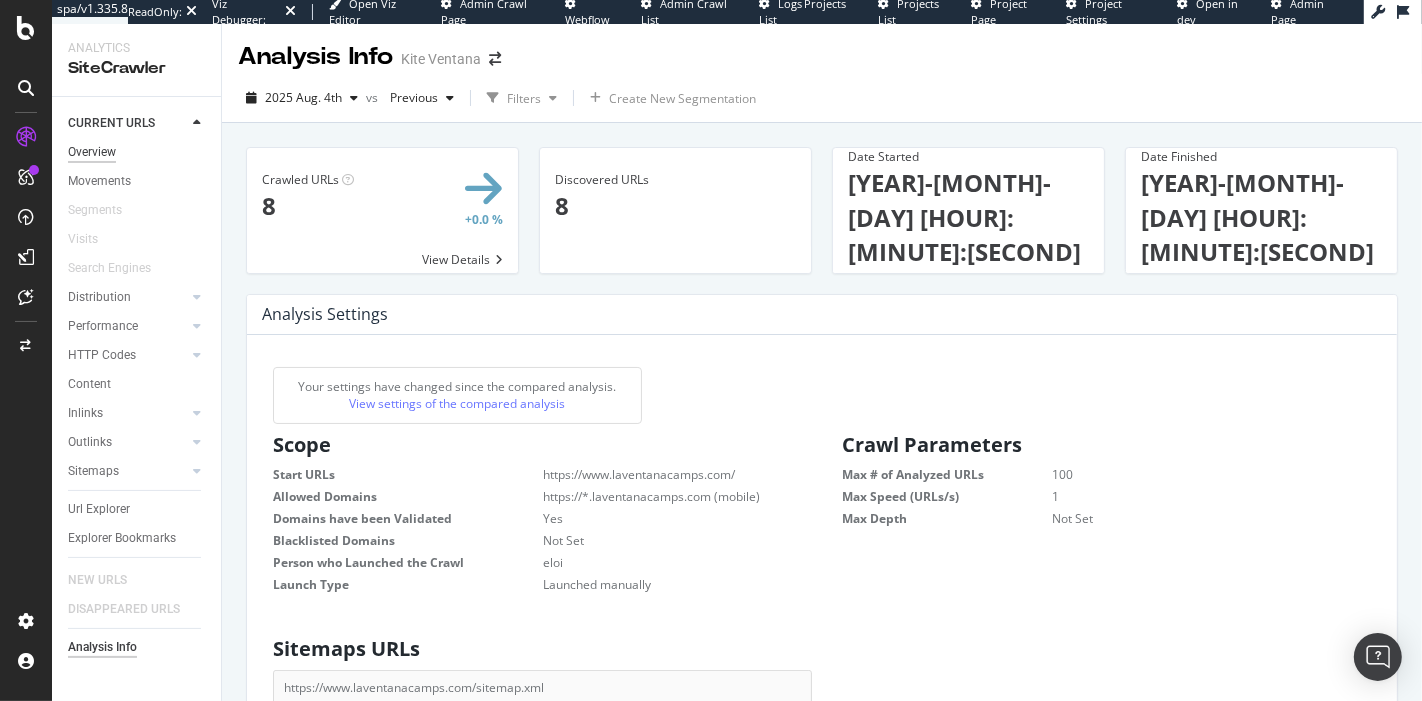 click on "Overview" at bounding box center (92, 152) 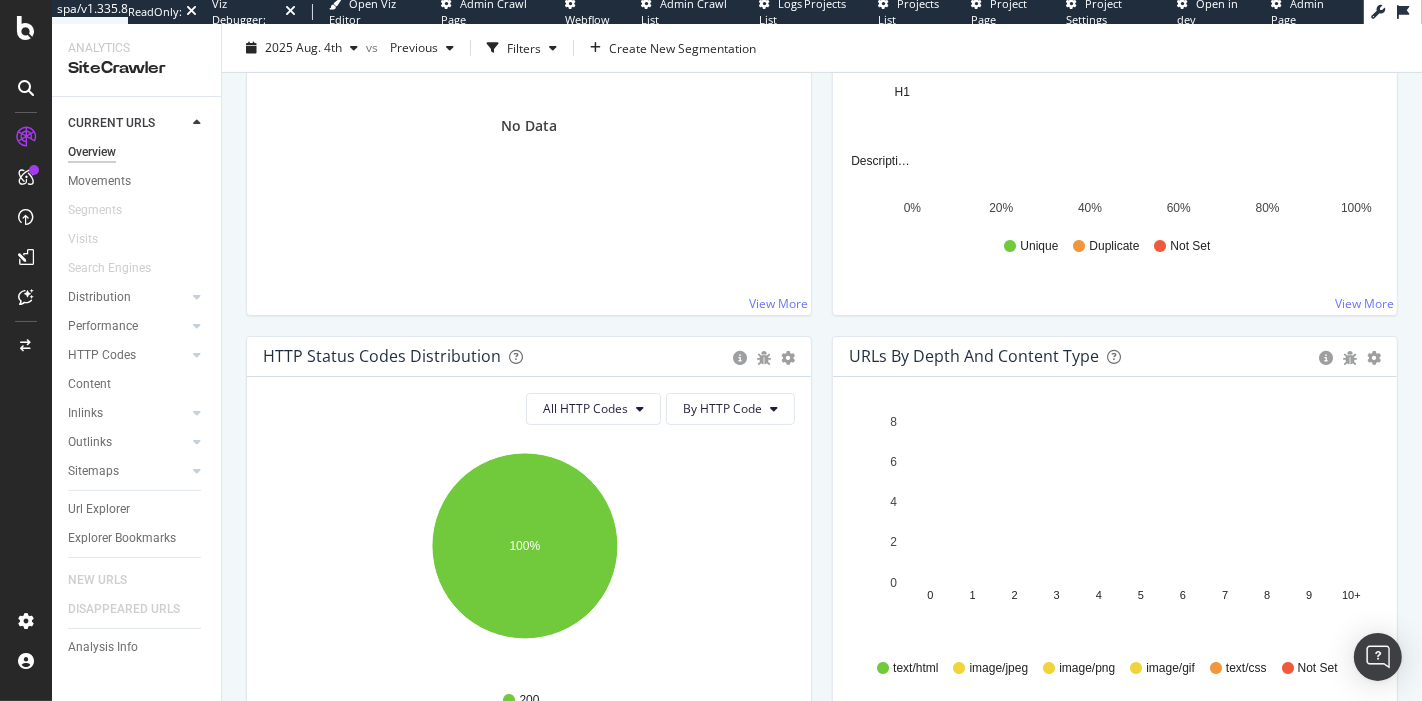 scroll, scrollTop: 888, scrollLeft: 0, axis: vertical 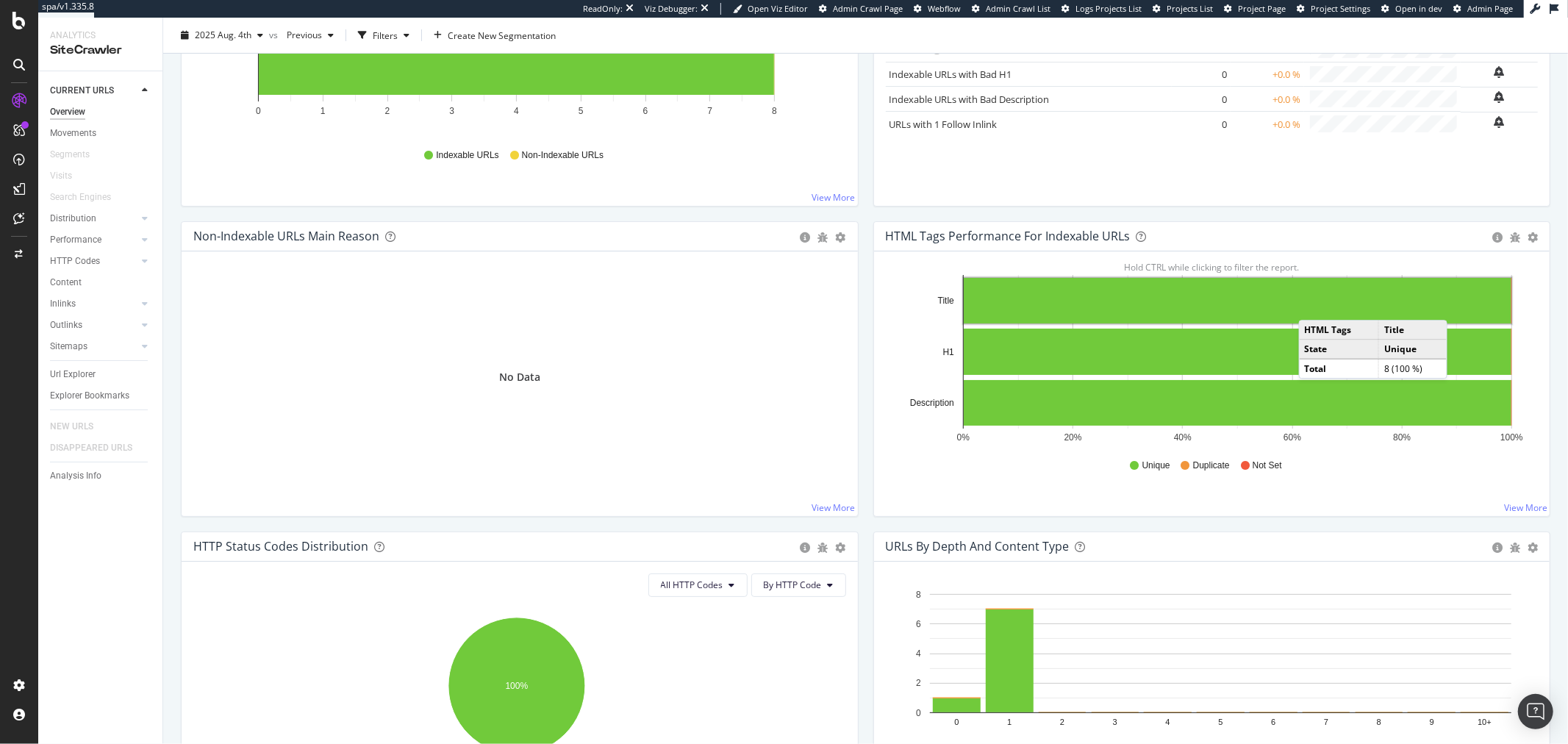 click 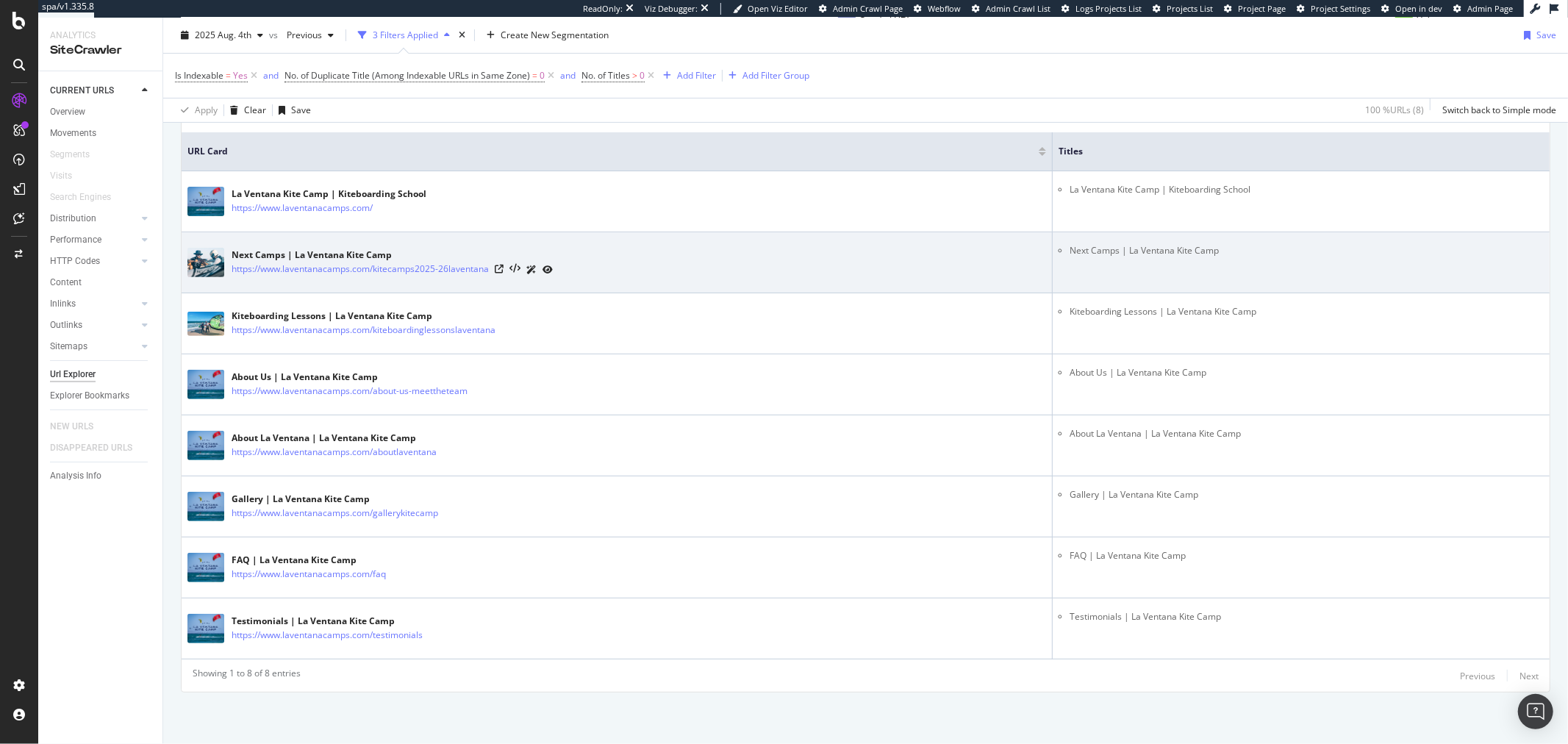 scroll, scrollTop: 332, scrollLeft: 0, axis: vertical 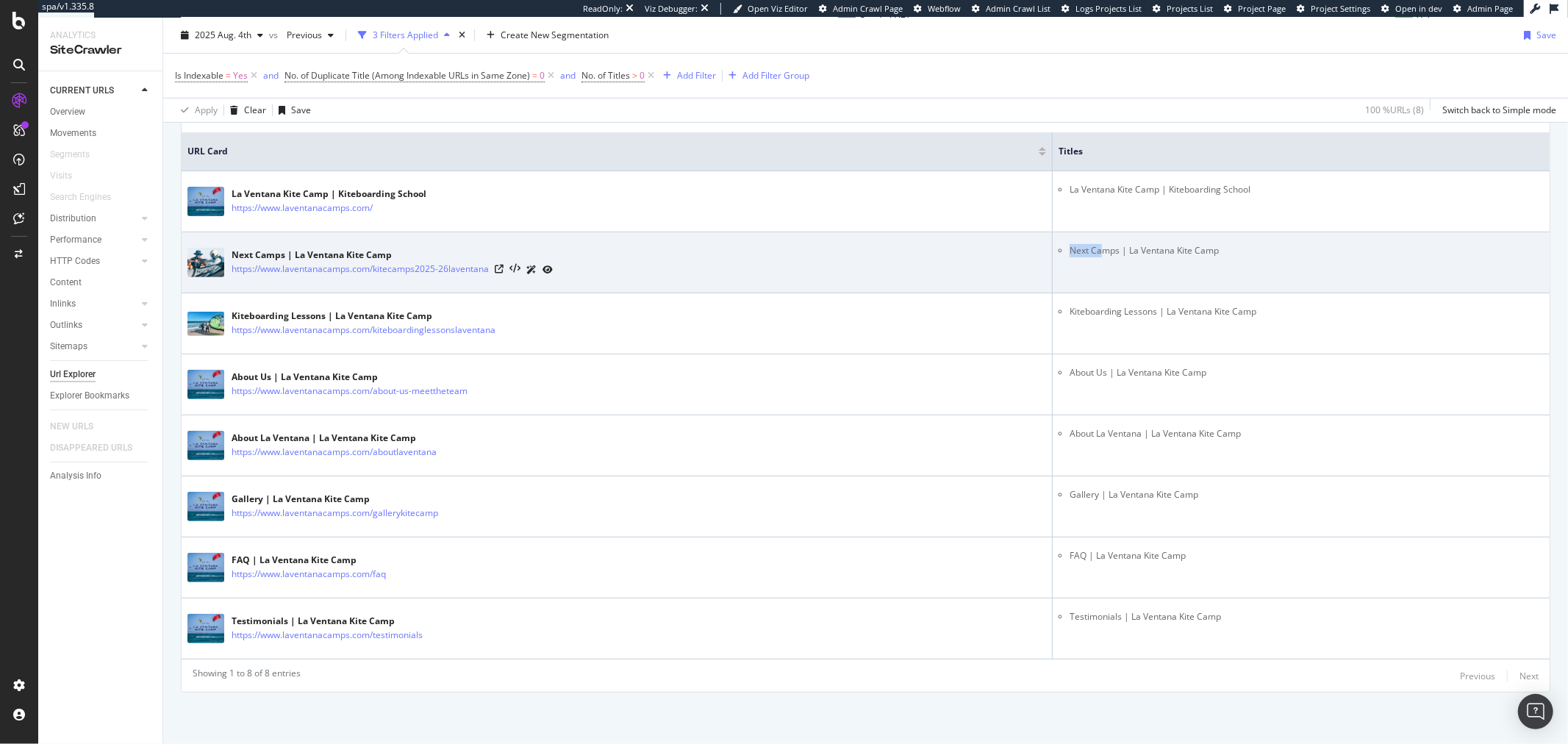 drag, startPoint x: 1062, startPoint y: 250, endPoint x: 1095, endPoint y: 250, distance: 33 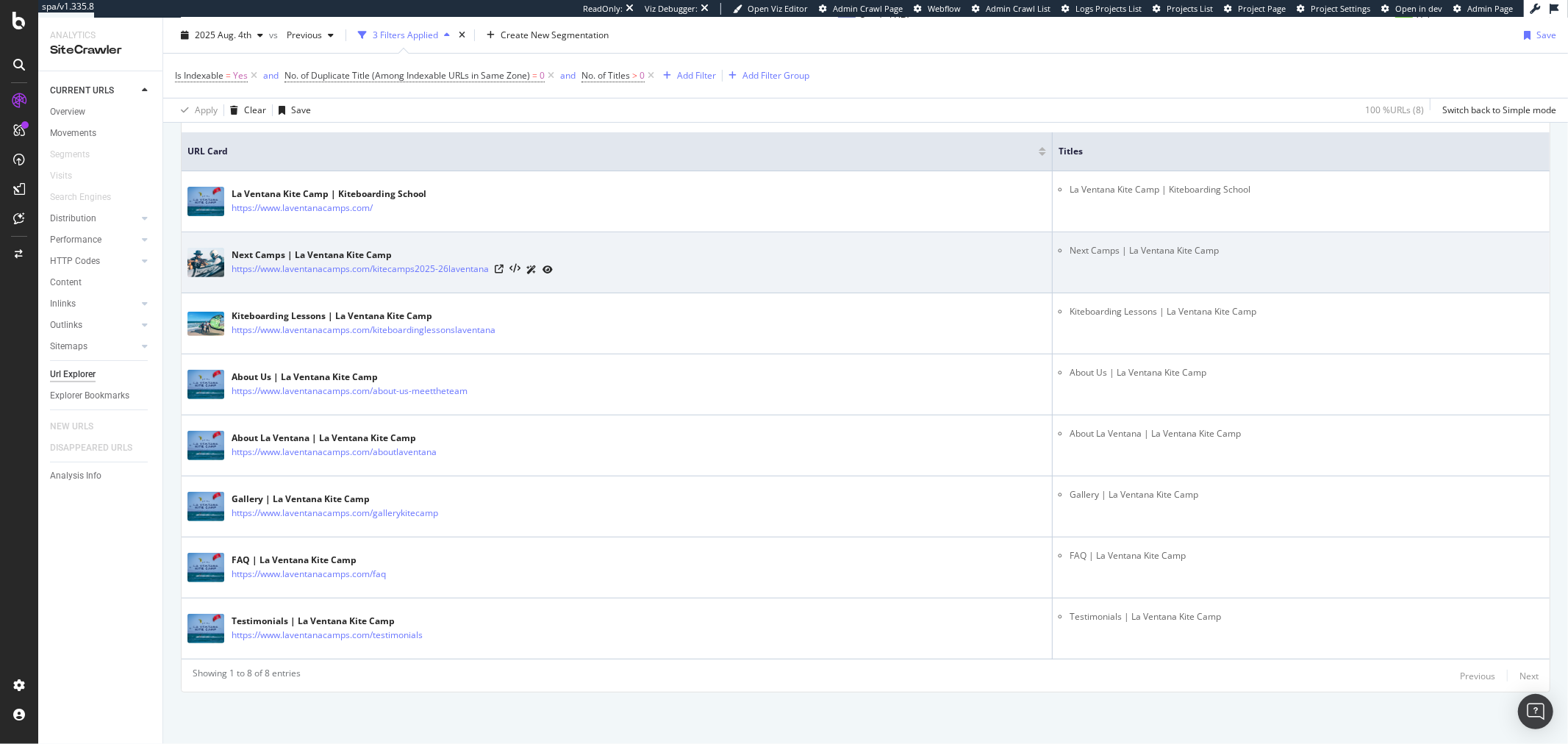 click on "Next Camps | La Ventana Kite Camp" at bounding box center (1306, 251) 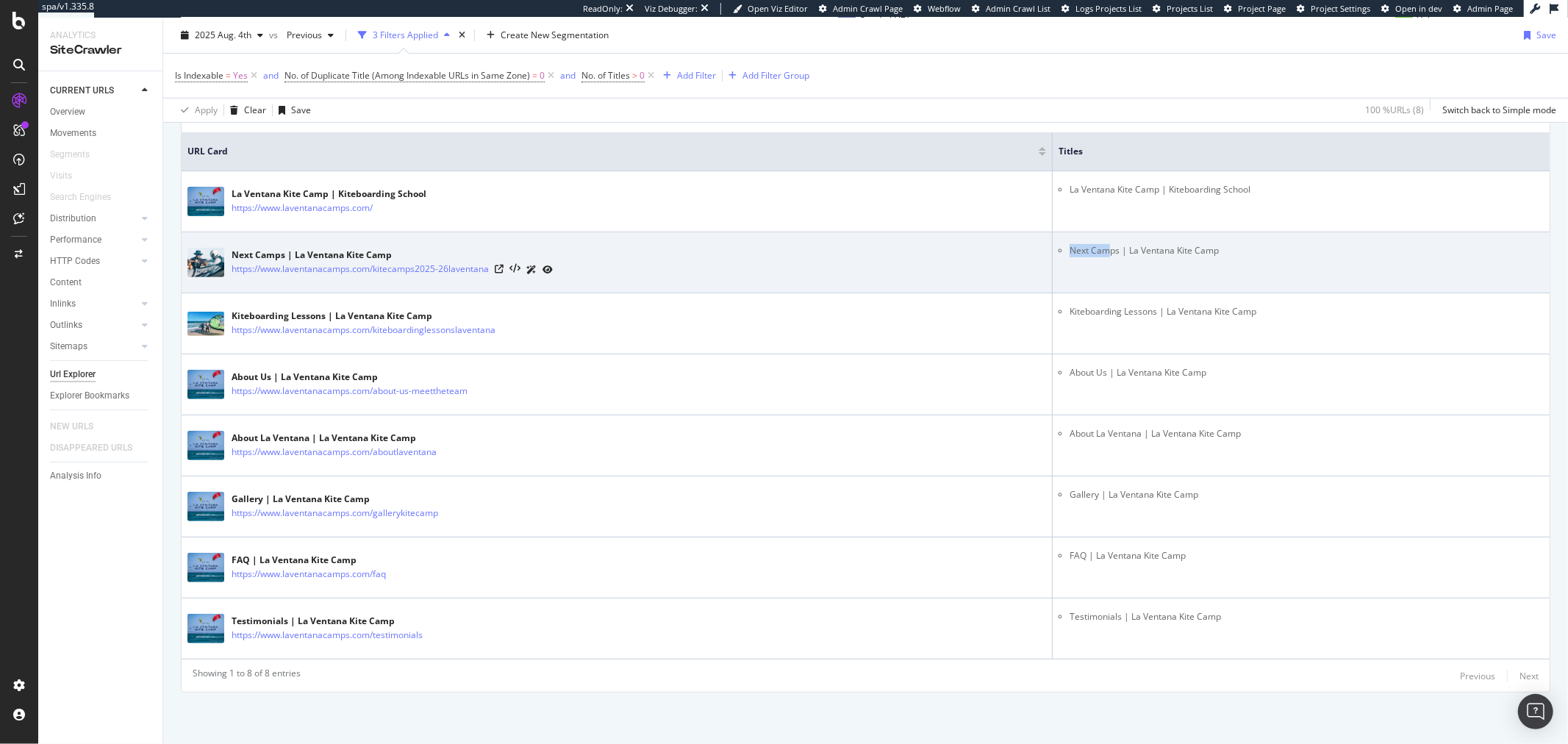 drag, startPoint x: 1062, startPoint y: 248, endPoint x: 1103, endPoint y: 247, distance: 41.0122 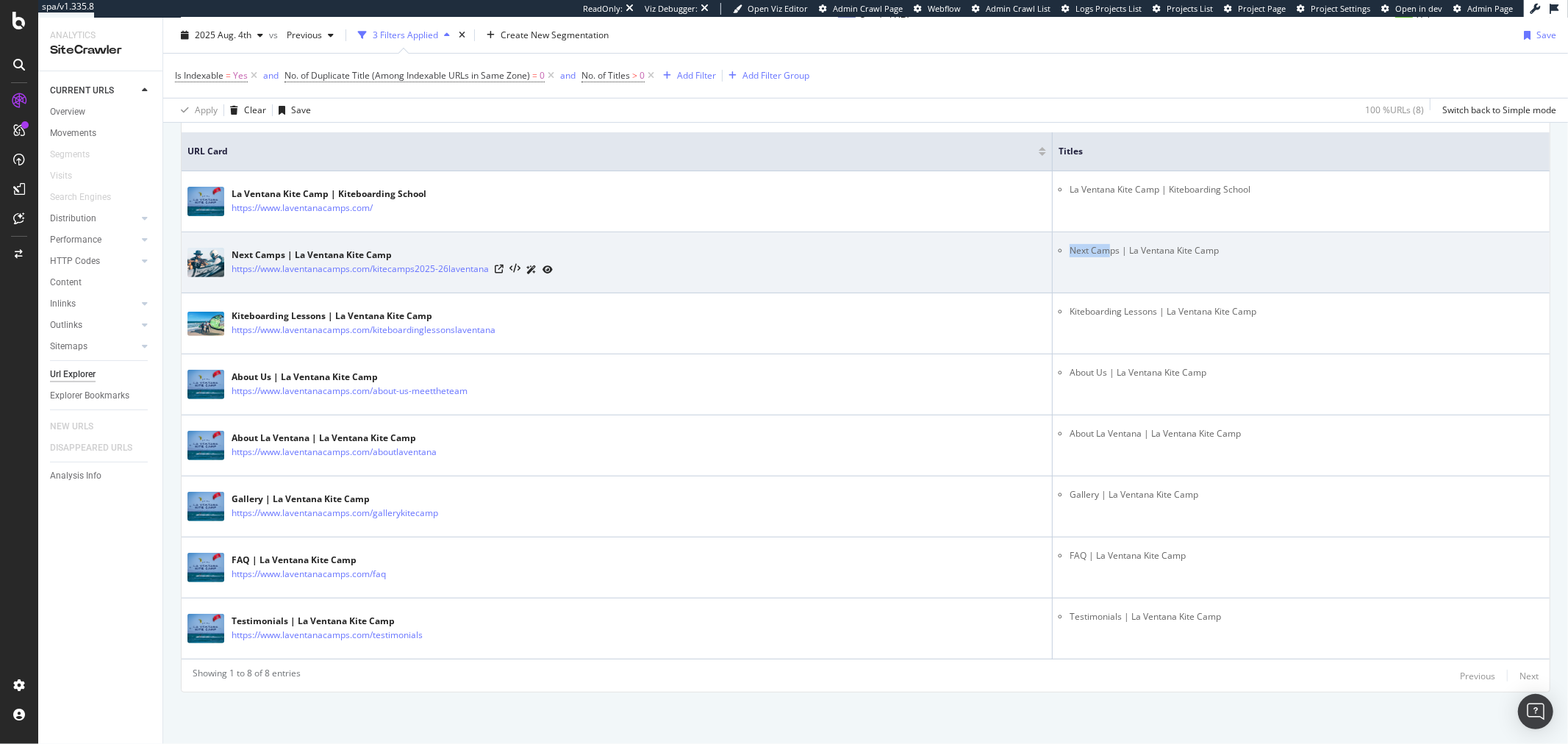 click on "Next Camps | La Ventana Kite Camp" at bounding box center [1306, 251] 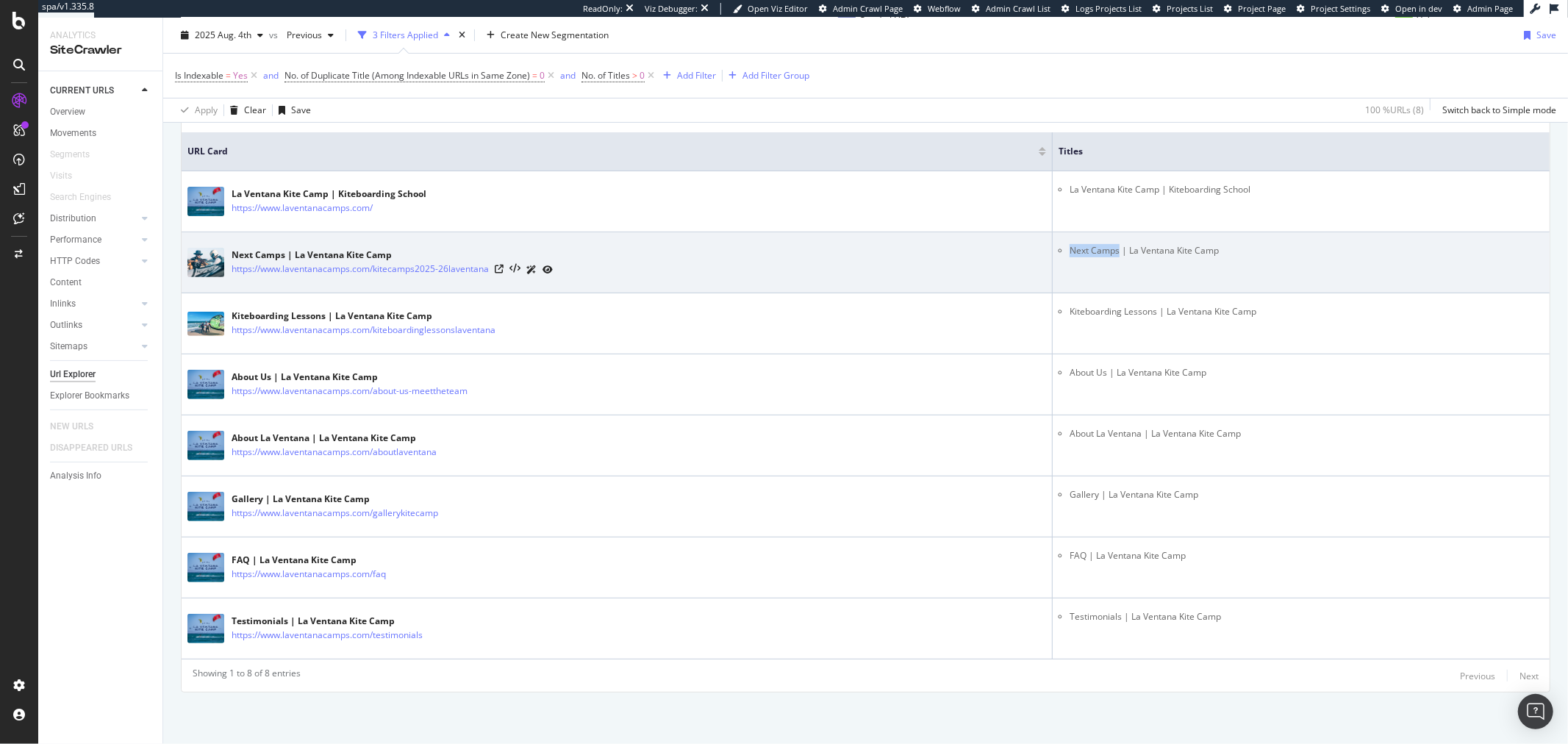 drag, startPoint x: 1060, startPoint y: 251, endPoint x: 1111, endPoint y: 248, distance: 51.088159 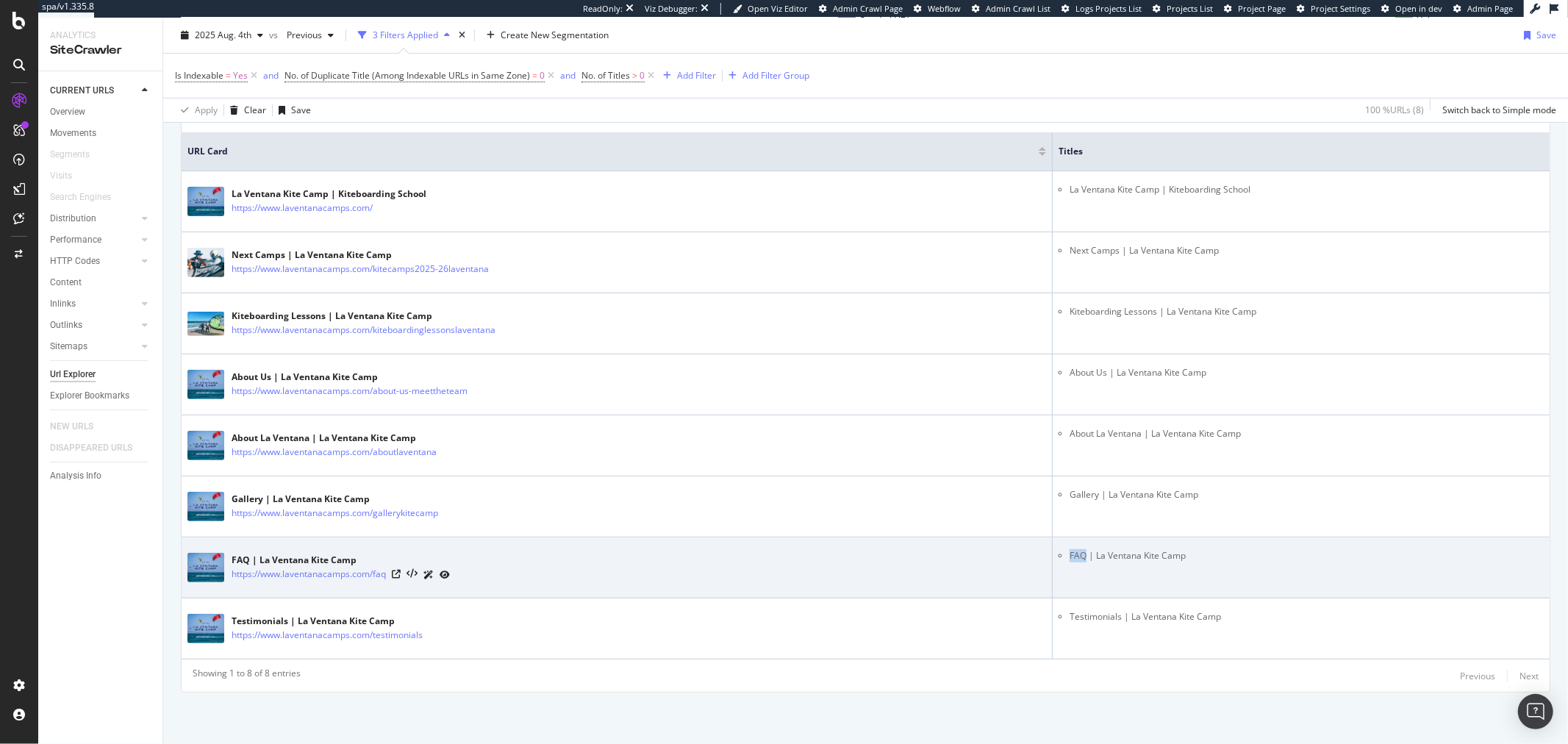 drag, startPoint x: 1062, startPoint y: 557, endPoint x: 1078, endPoint y: 555, distance: 16.124515 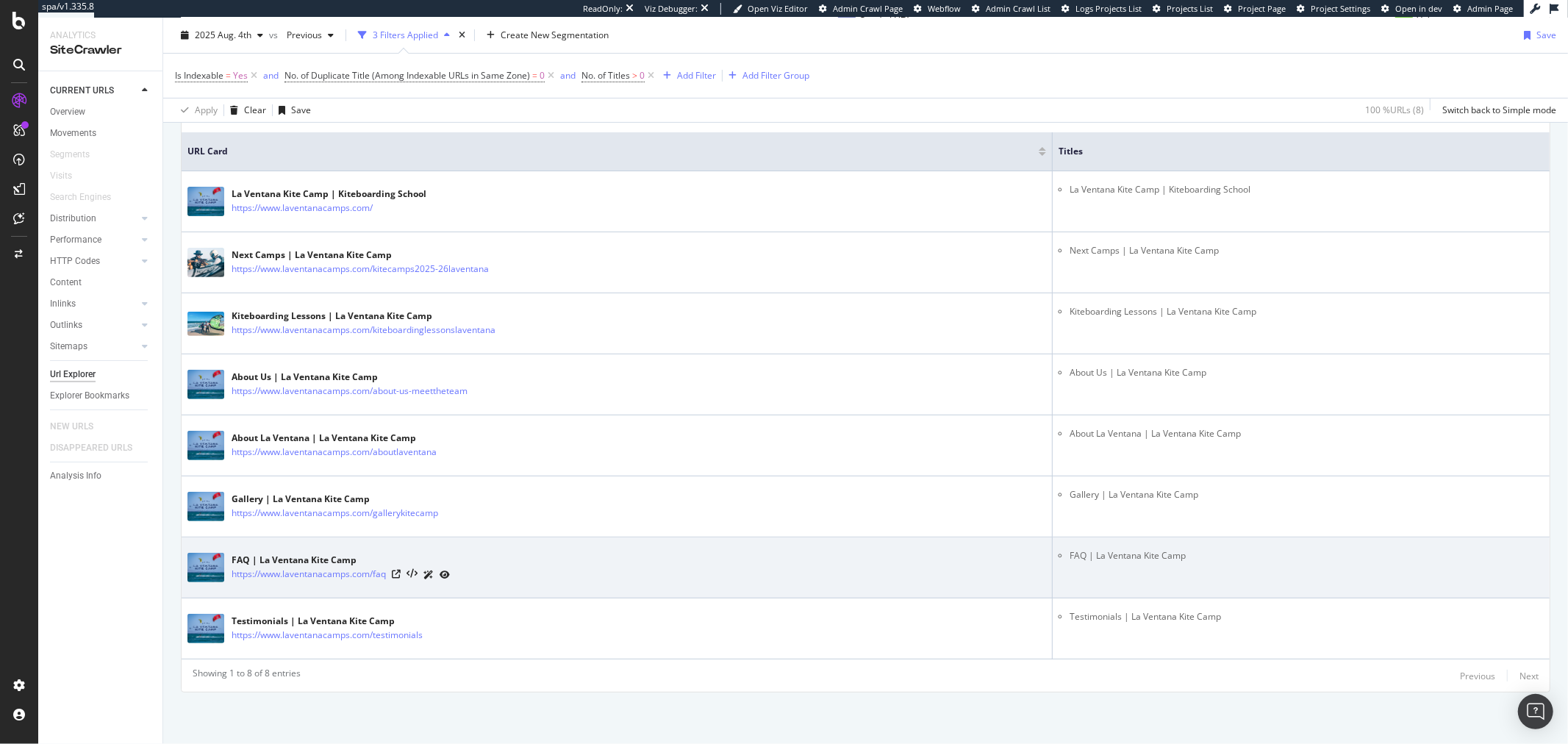 click on "FAQ | La Ventana Kite Camp" at bounding box center [1306, 556] 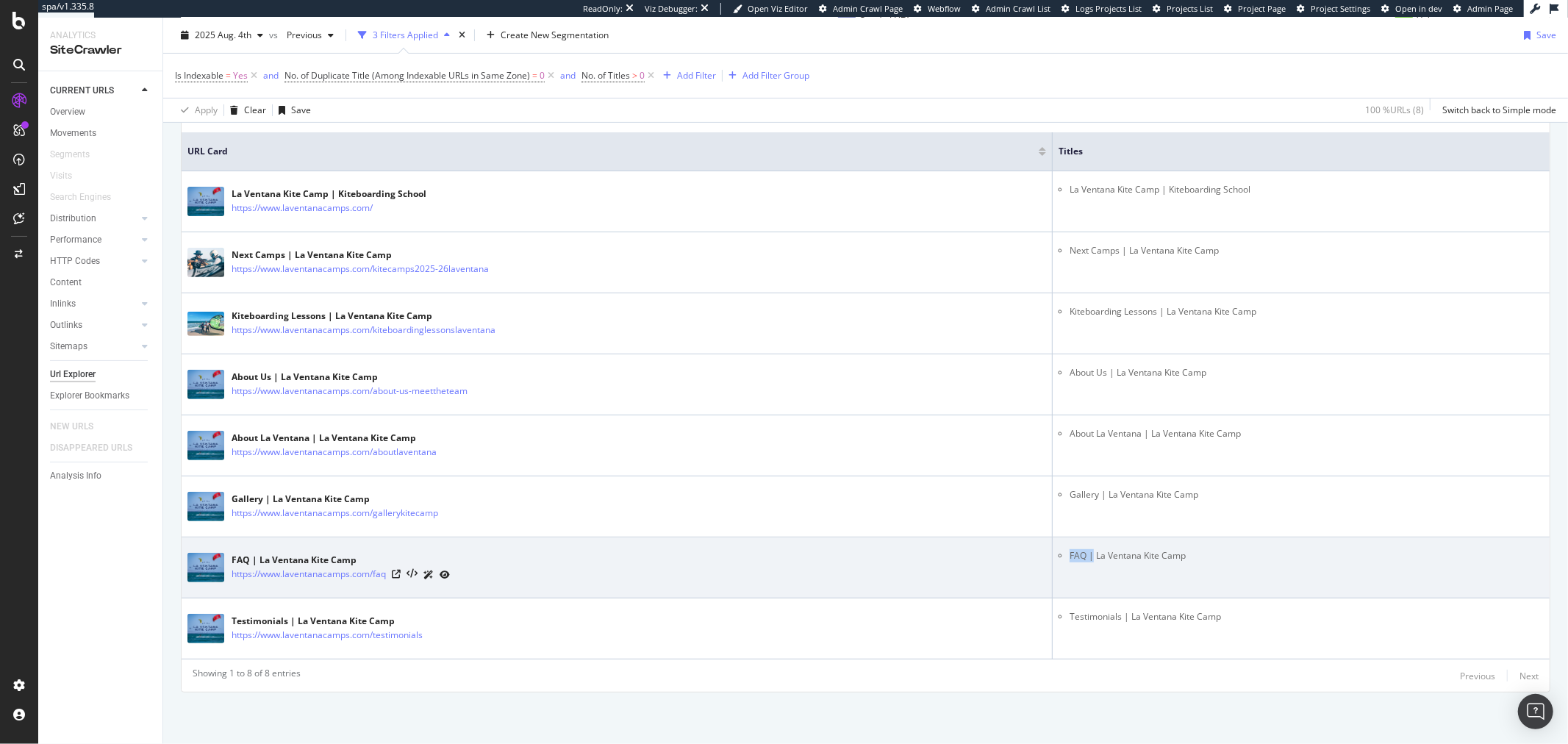 drag, startPoint x: 1079, startPoint y: 555, endPoint x: 1067, endPoint y: 555, distance: 12 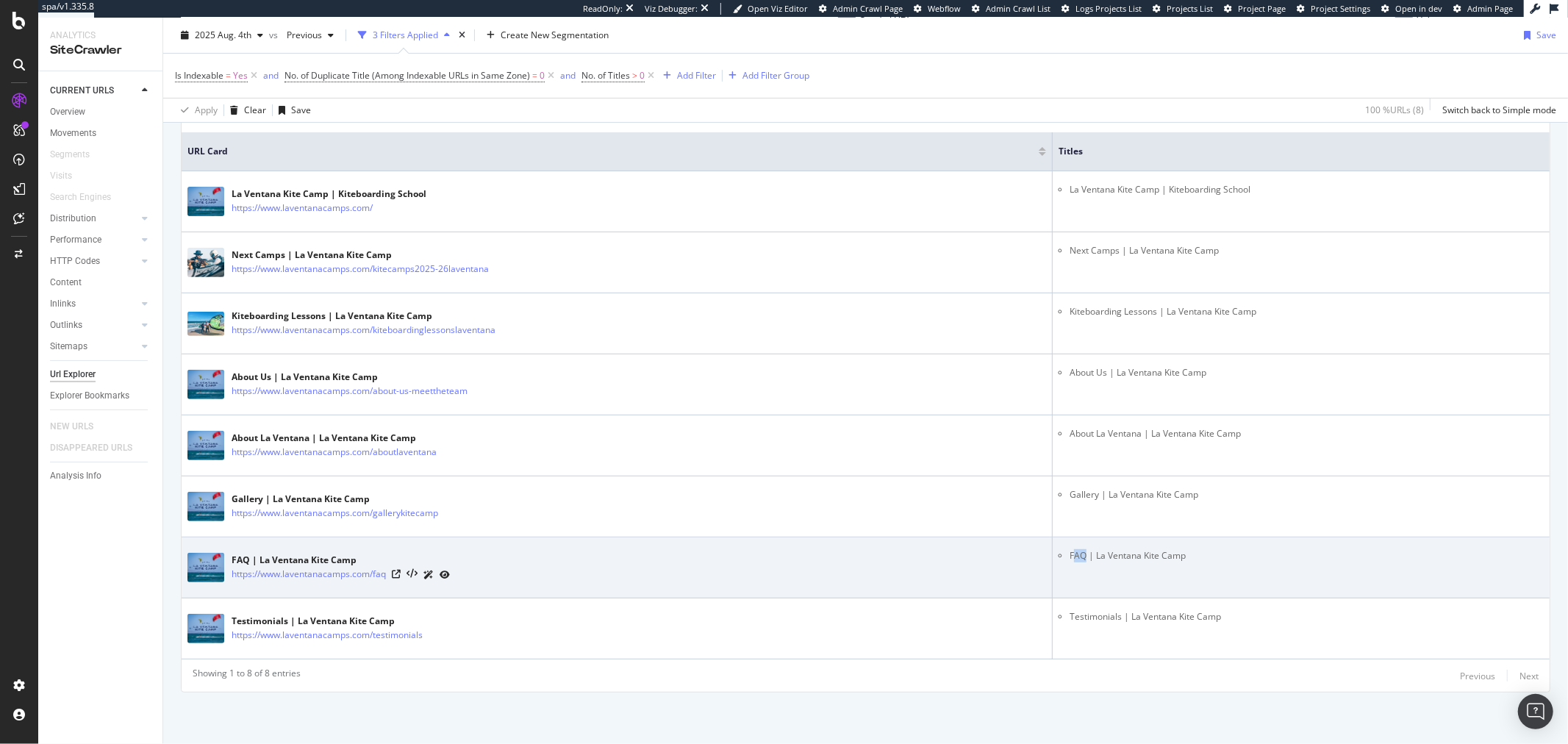drag, startPoint x: 1064, startPoint y: 555, endPoint x: 1076, endPoint y: 555, distance: 12 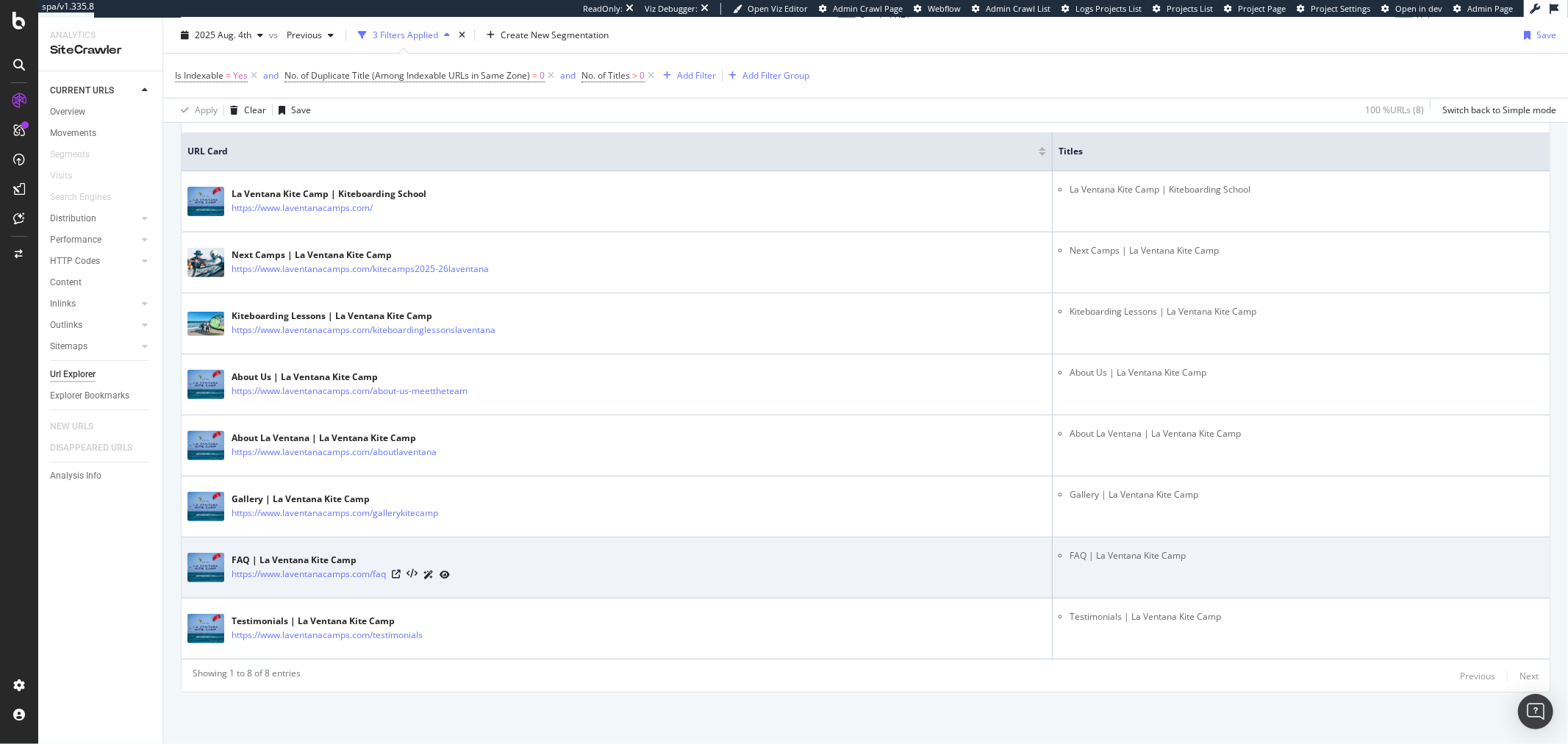 click on "FAQ | La Ventana Kite Camp" at bounding box center (1301, 568) 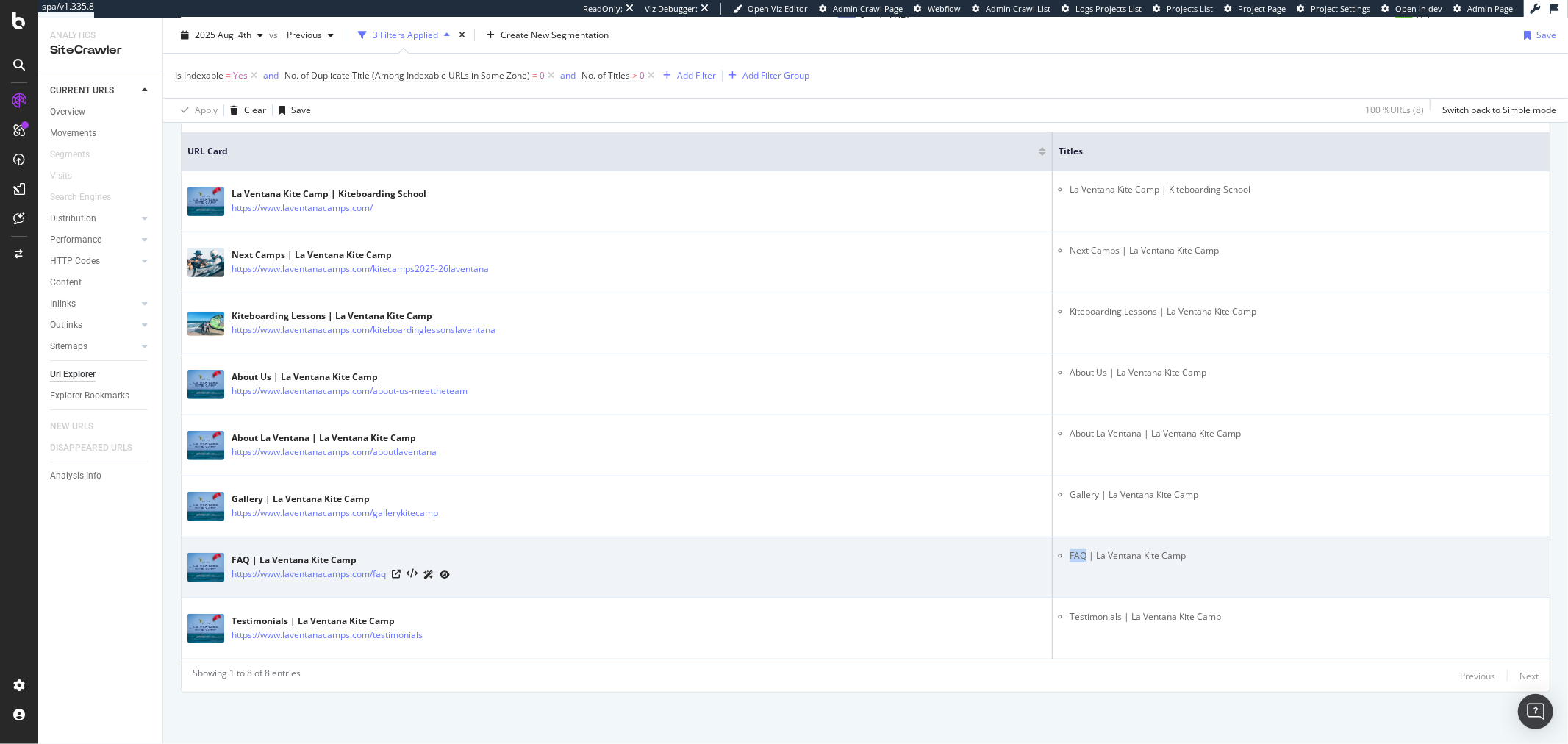 drag, startPoint x: 1062, startPoint y: 553, endPoint x: 1075, endPoint y: 554, distance: 13.038405 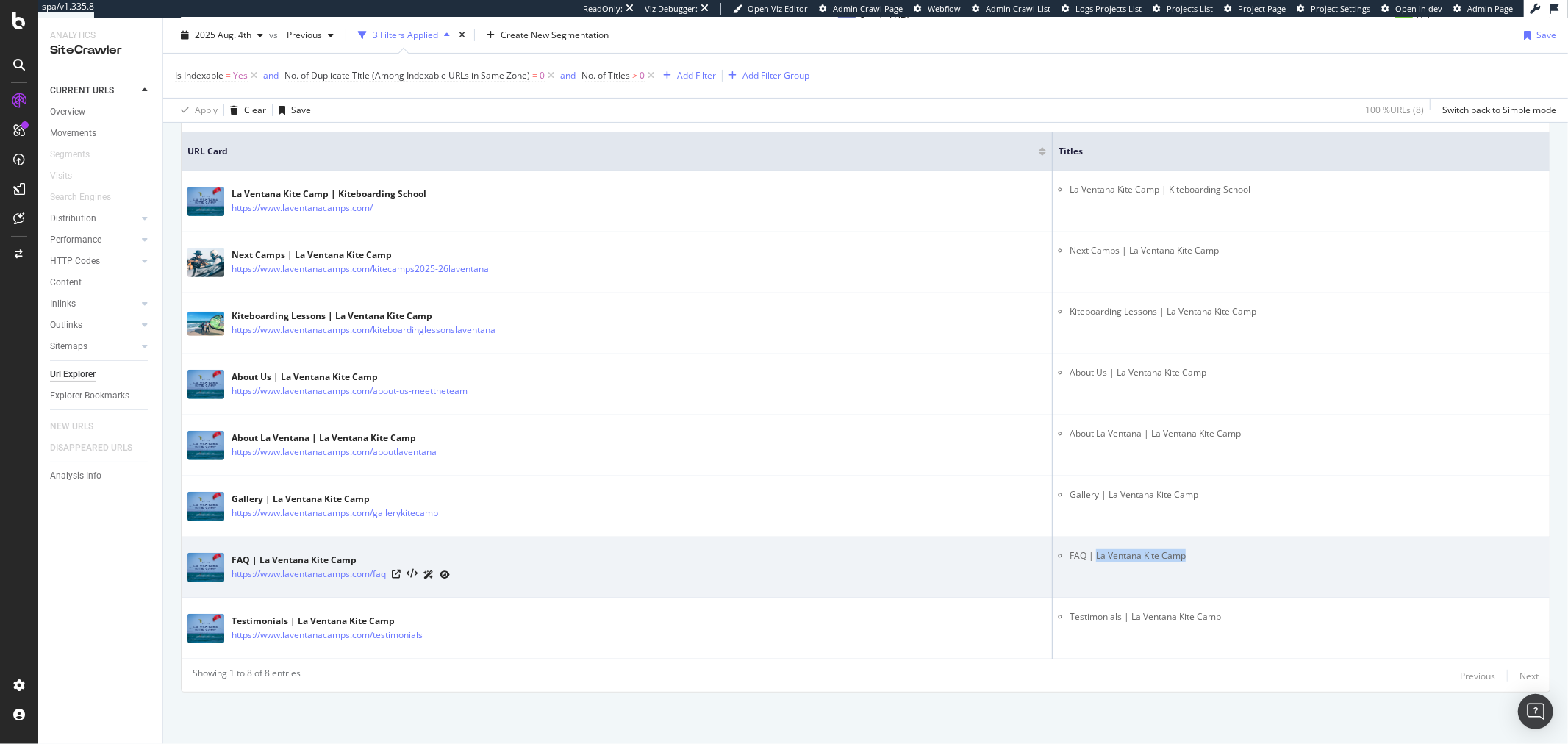drag, startPoint x: 1086, startPoint y: 557, endPoint x: 1201, endPoint y: 557, distance: 115 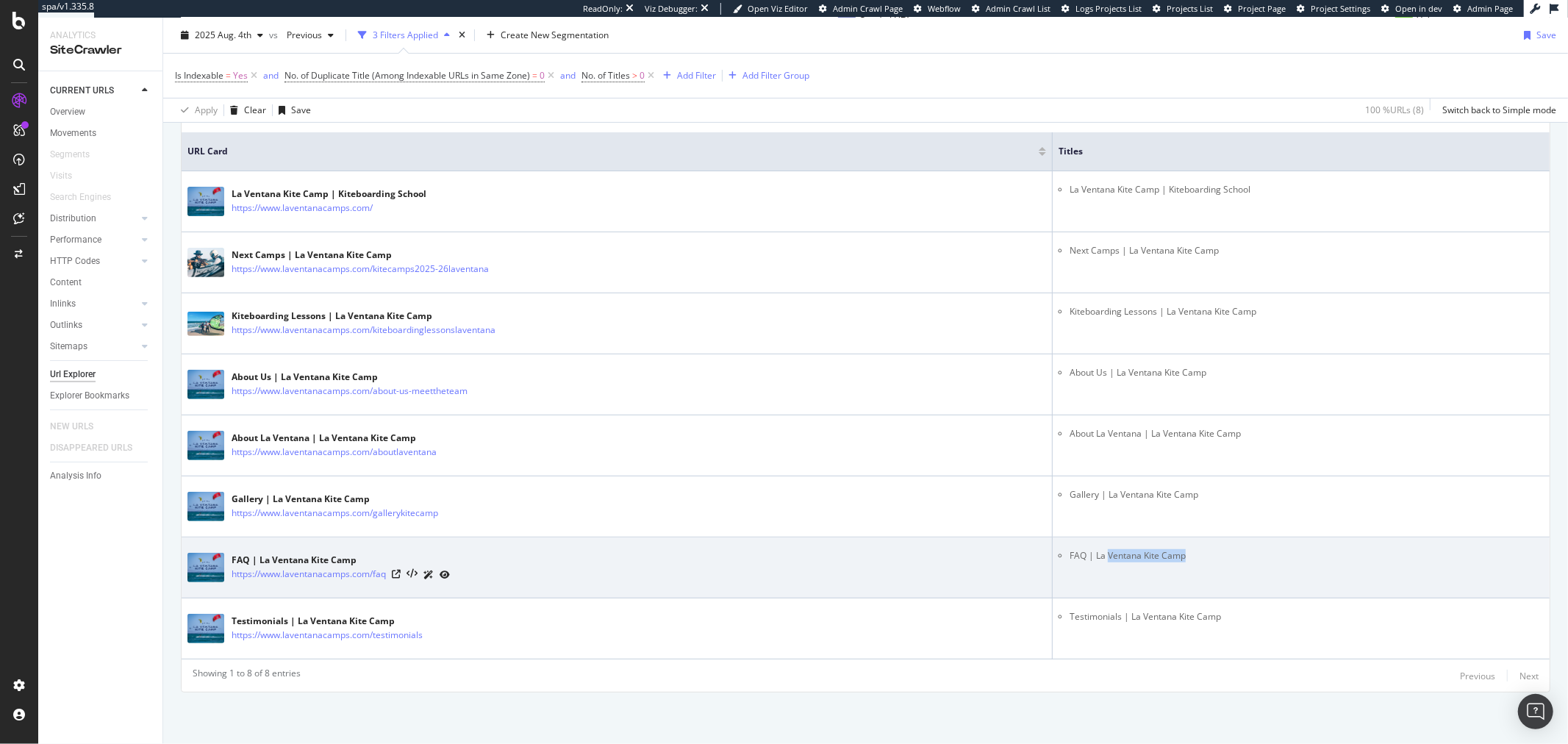 drag, startPoint x: 1189, startPoint y: 557, endPoint x: 1101, endPoint y: 557, distance: 88 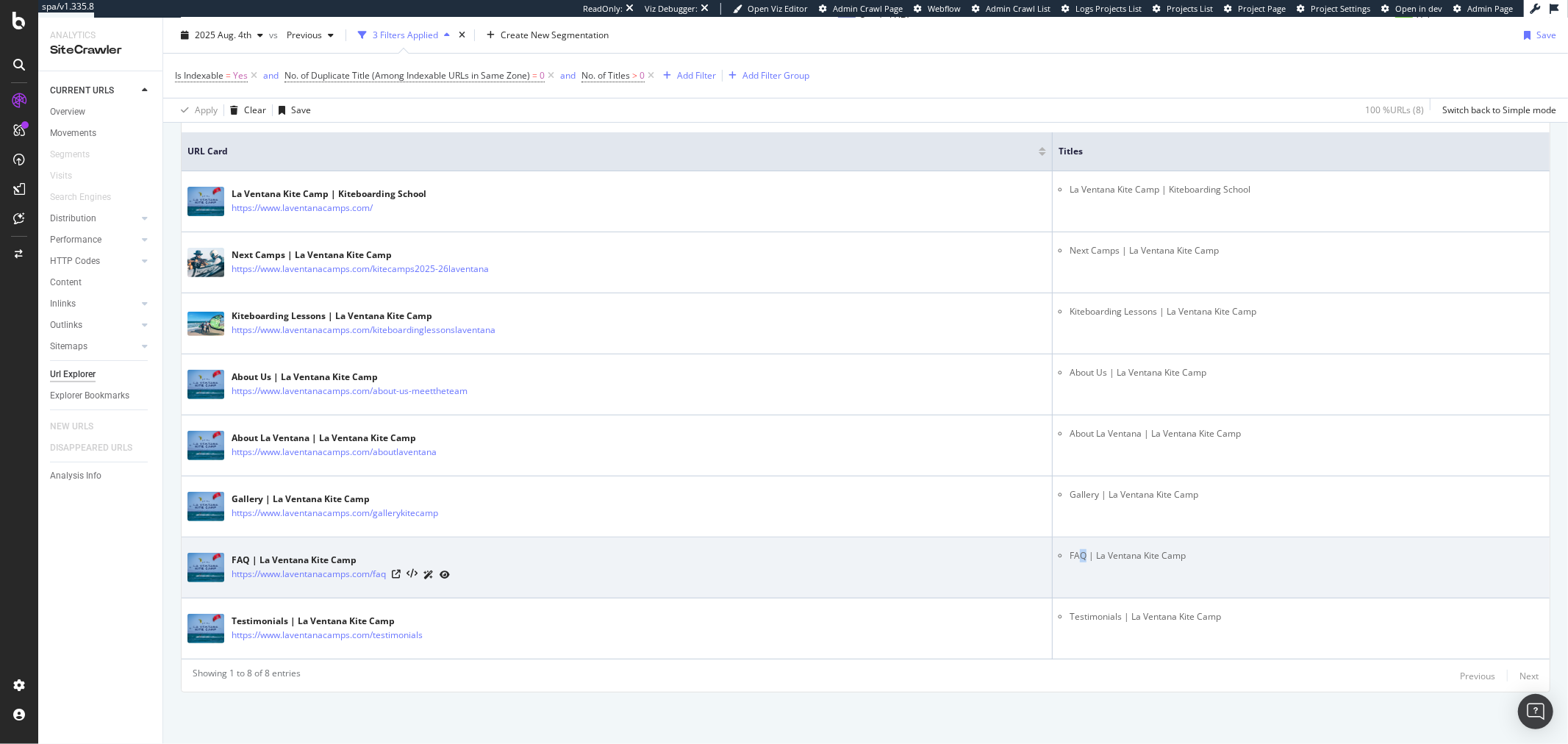 click on "FAQ | La Ventana Kite Camp" at bounding box center [1306, 556] 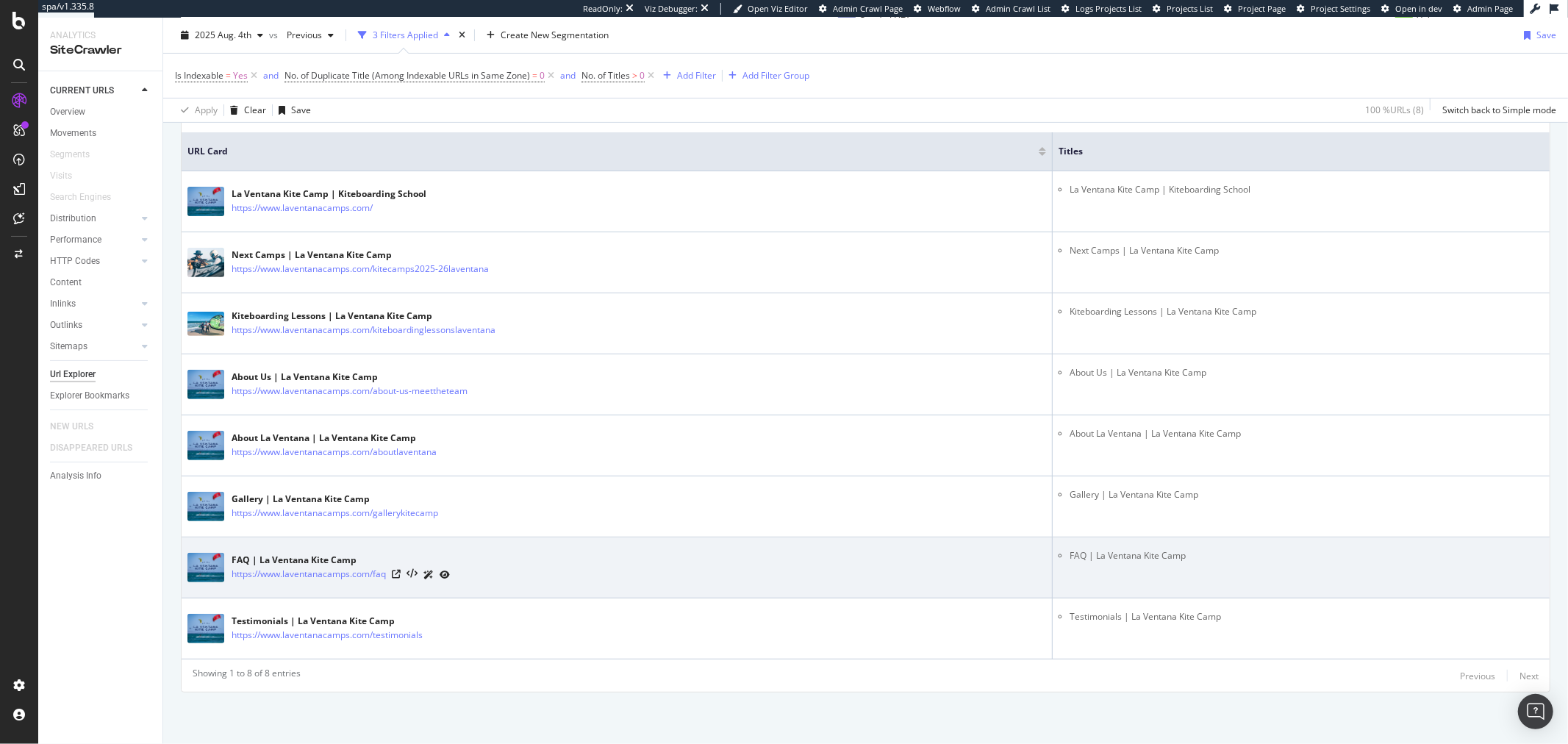 click on "FAQ | La Ventana Kite Camp" at bounding box center [1306, 556] 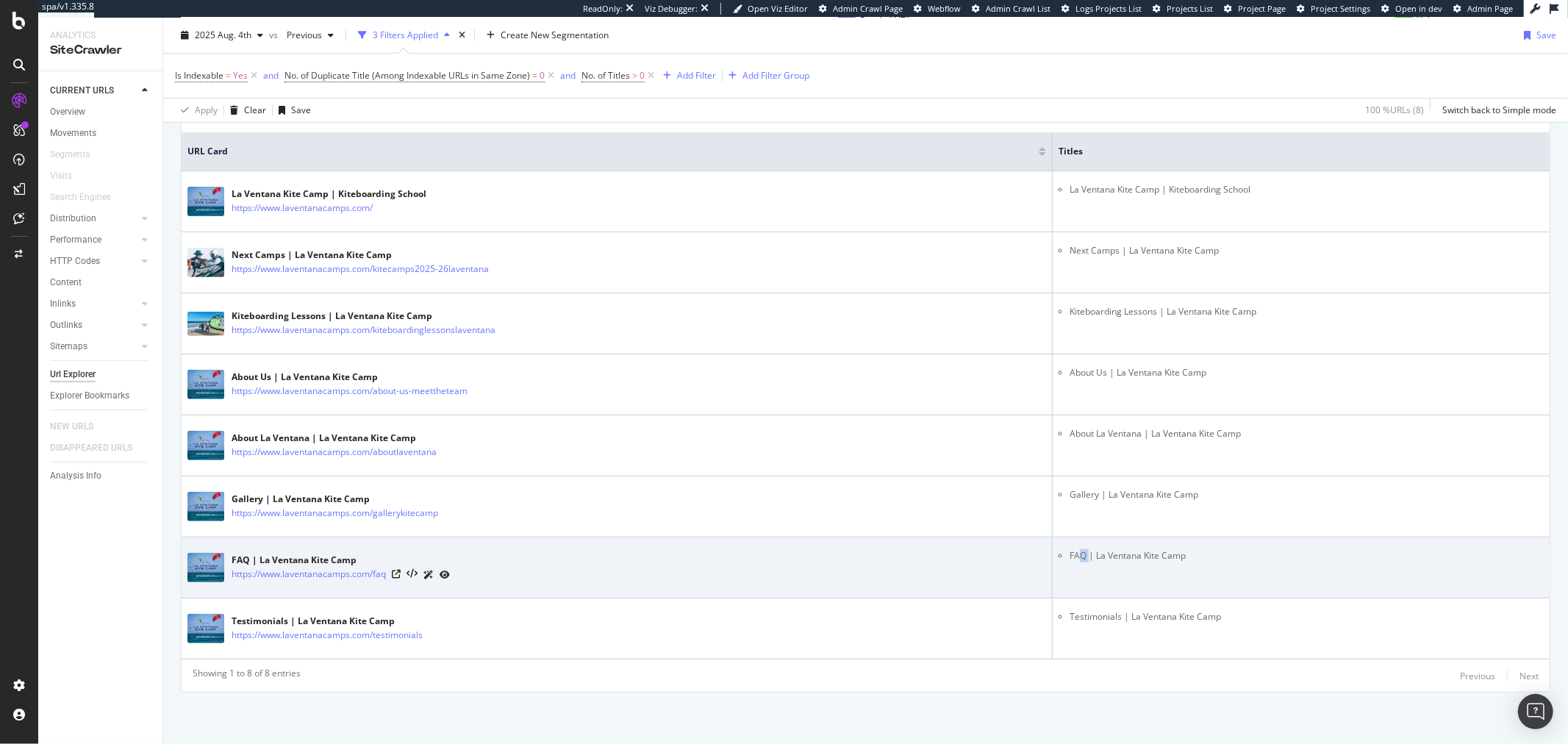 click on "FAQ | La Ventana Kite Camp" at bounding box center (1306, 556) 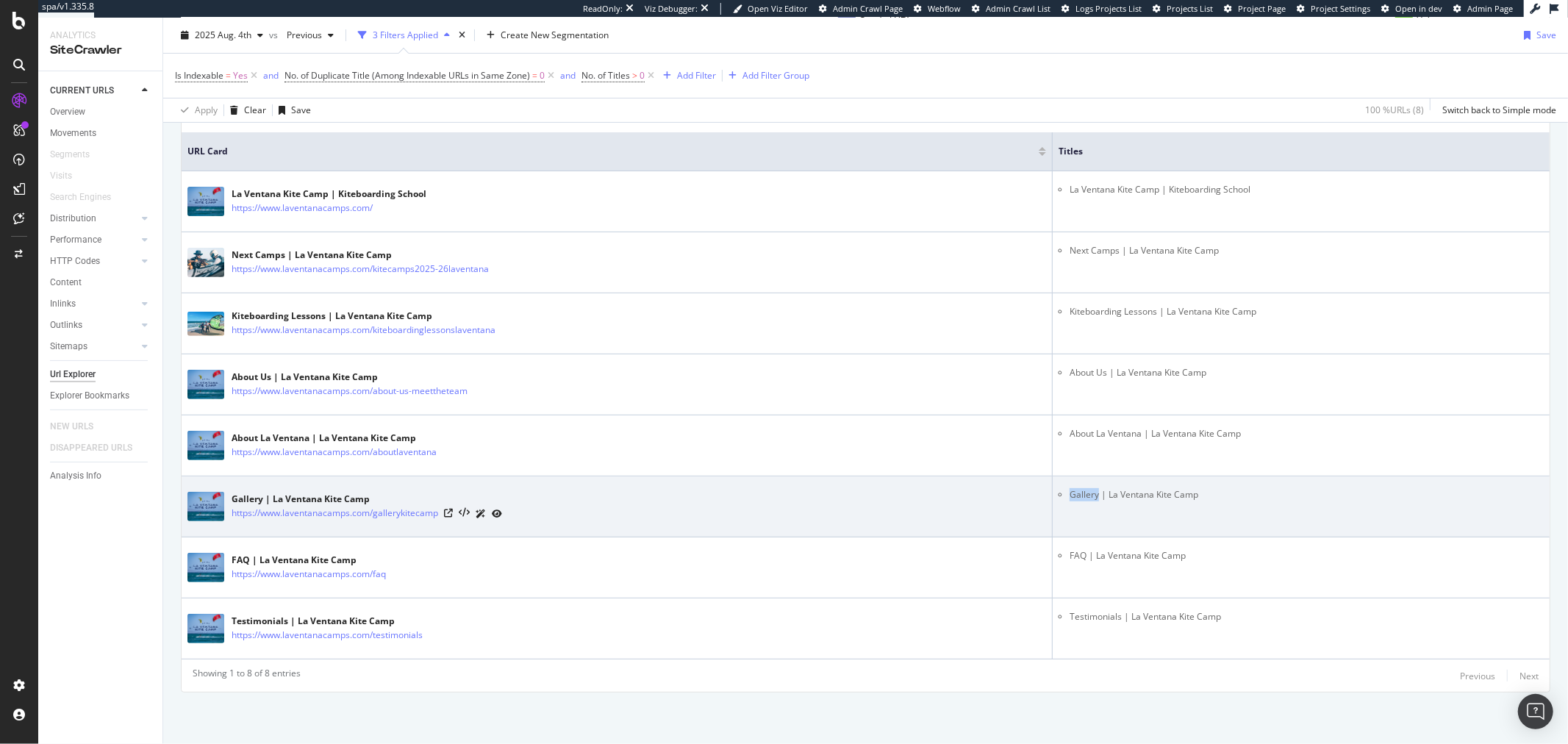 drag, startPoint x: 1088, startPoint y: 495, endPoint x: 1061, endPoint y: 496, distance: 27.018512 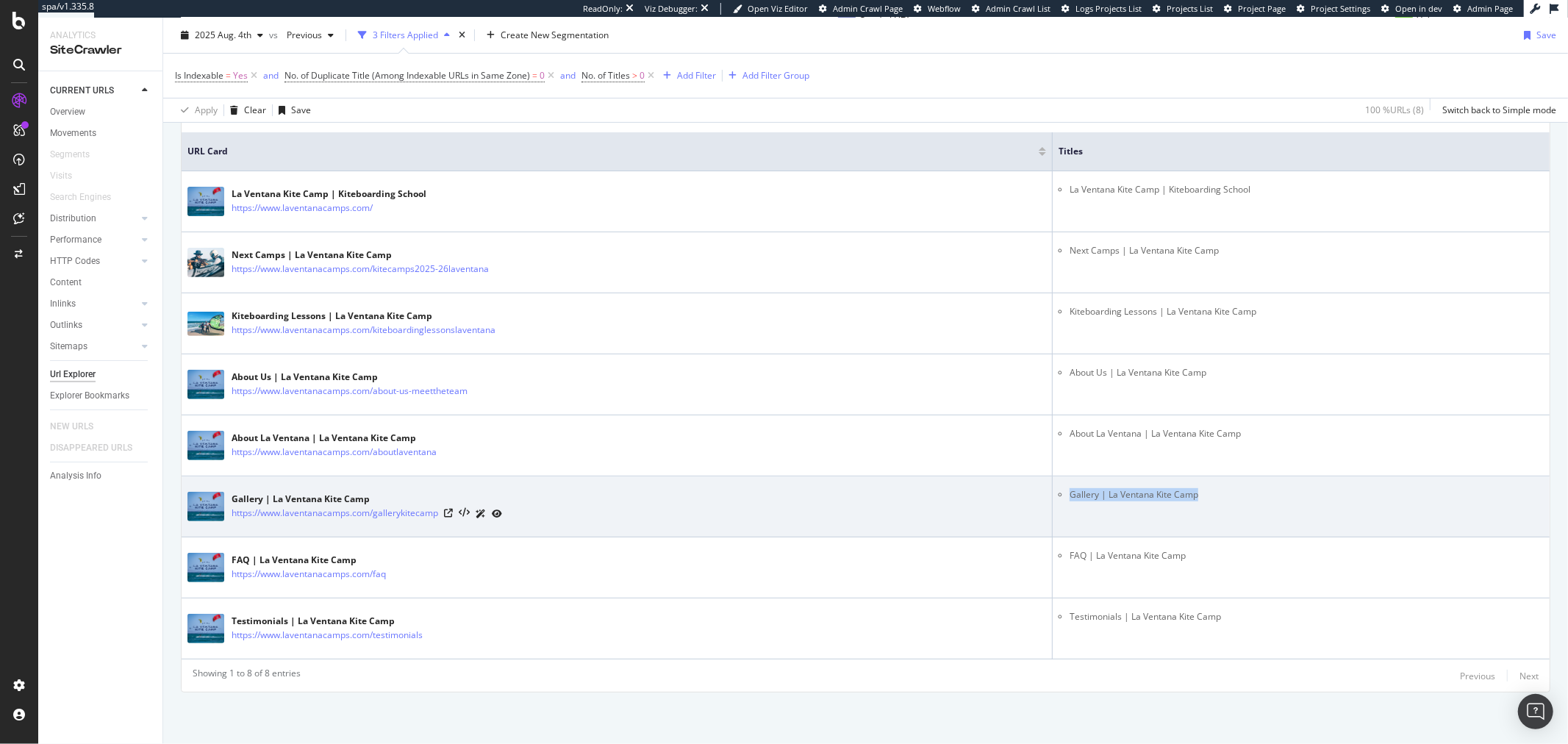 drag, startPoint x: 1203, startPoint y: 494, endPoint x: 1061, endPoint y: 495, distance: 142.00352 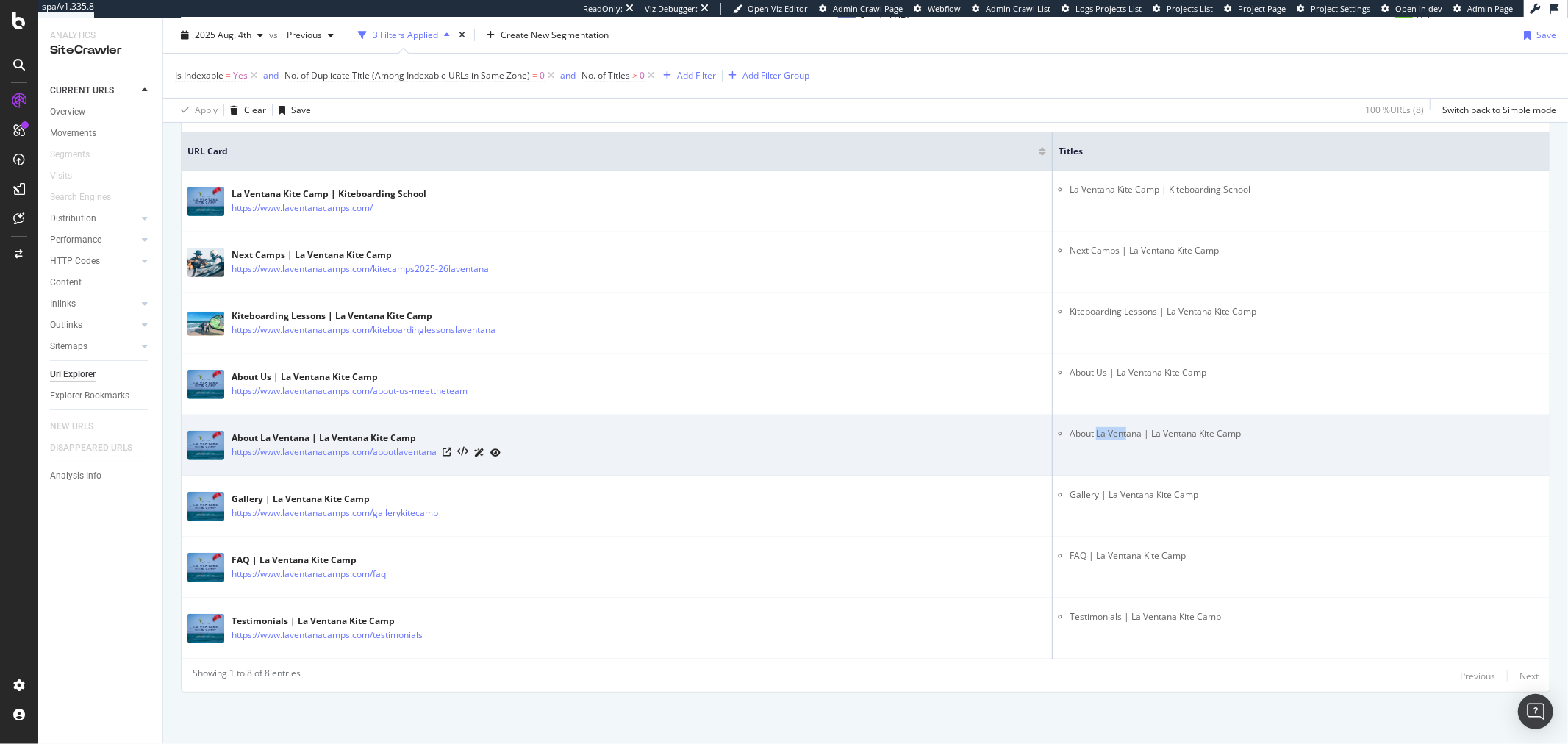 drag, startPoint x: 1118, startPoint y: 434, endPoint x: 1089, endPoint y: 435, distance: 29.017236 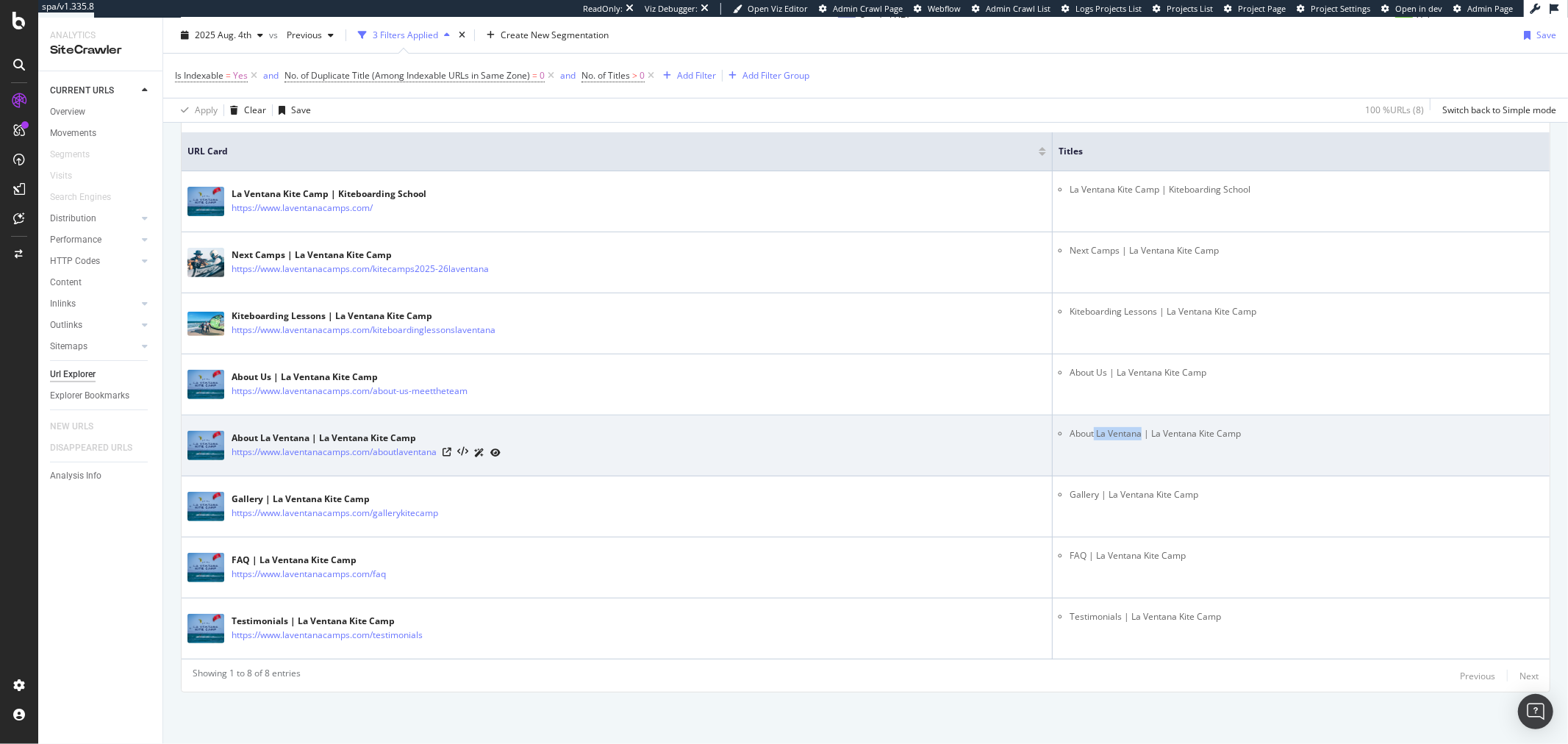 drag, startPoint x: 1132, startPoint y: 434, endPoint x: 1086, endPoint y: 435, distance: 46.01087 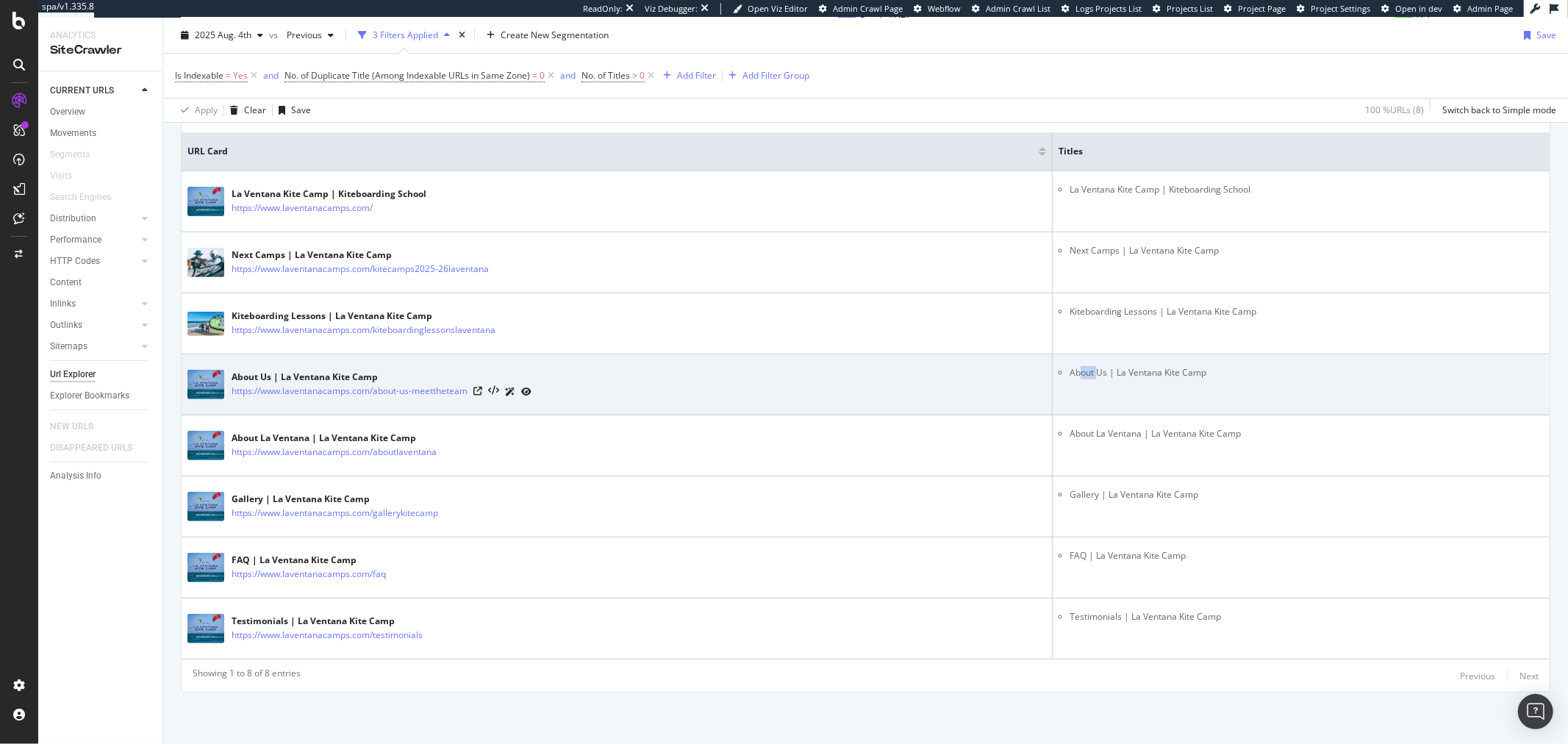 drag, startPoint x: 1072, startPoint y: 373, endPoint x: 1088, endPoint y: 373, distance: 16 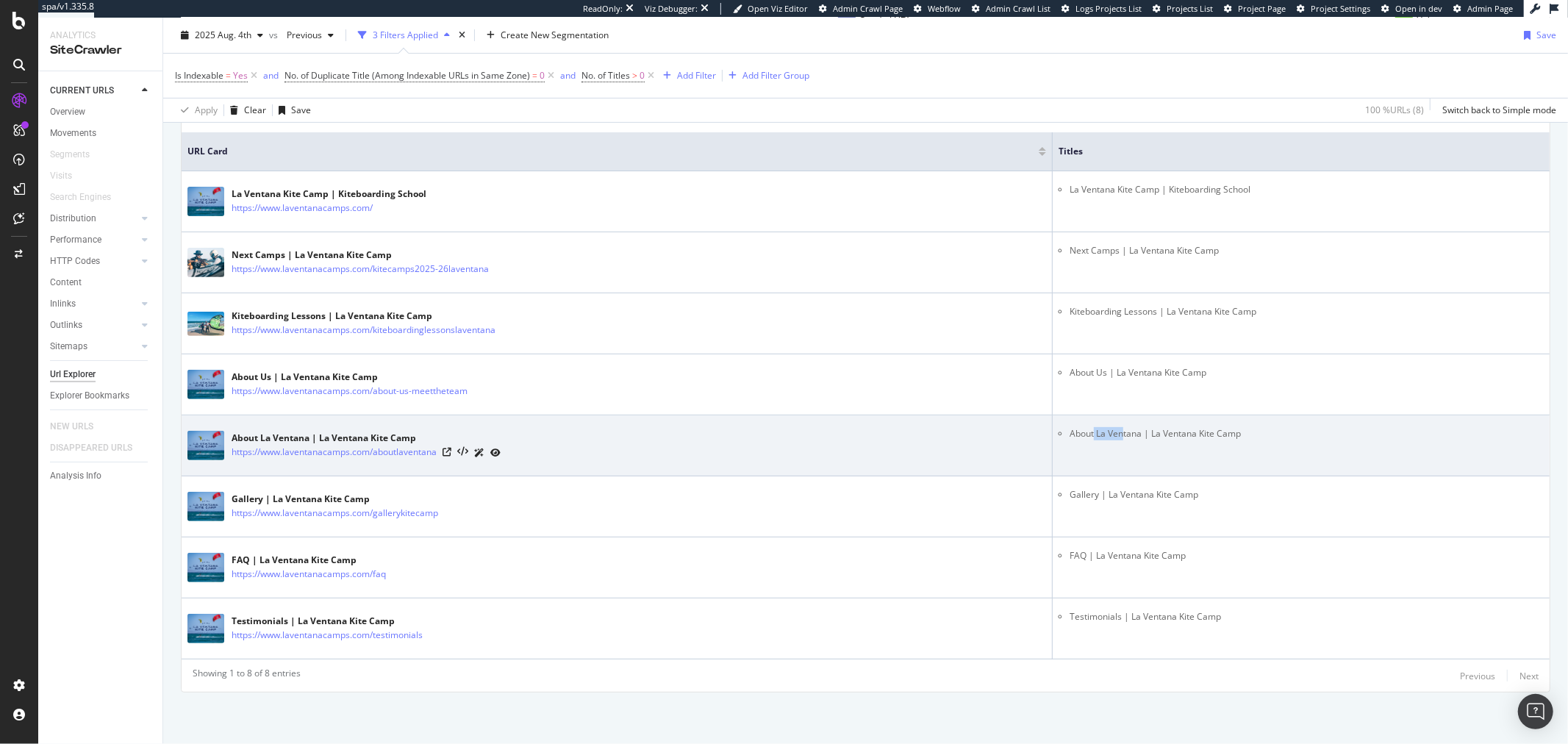 drag, startPoint x: 1086, startPoint y: 429, endPoint x: 1114, endPoint y: 429, distance: 28 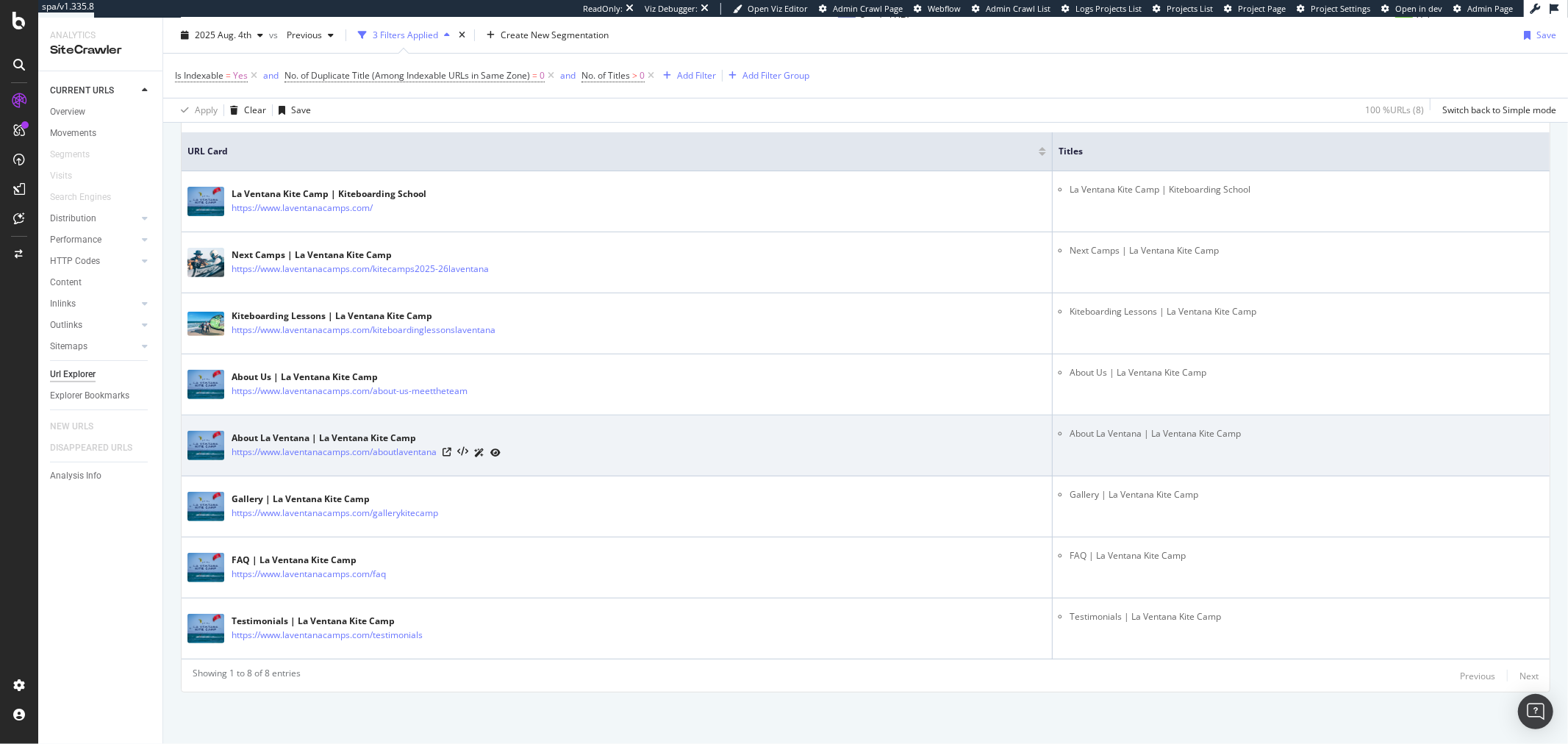 click on "About La Ventana | La Ventana Kite Camp" at bounding box center (1306, 434) 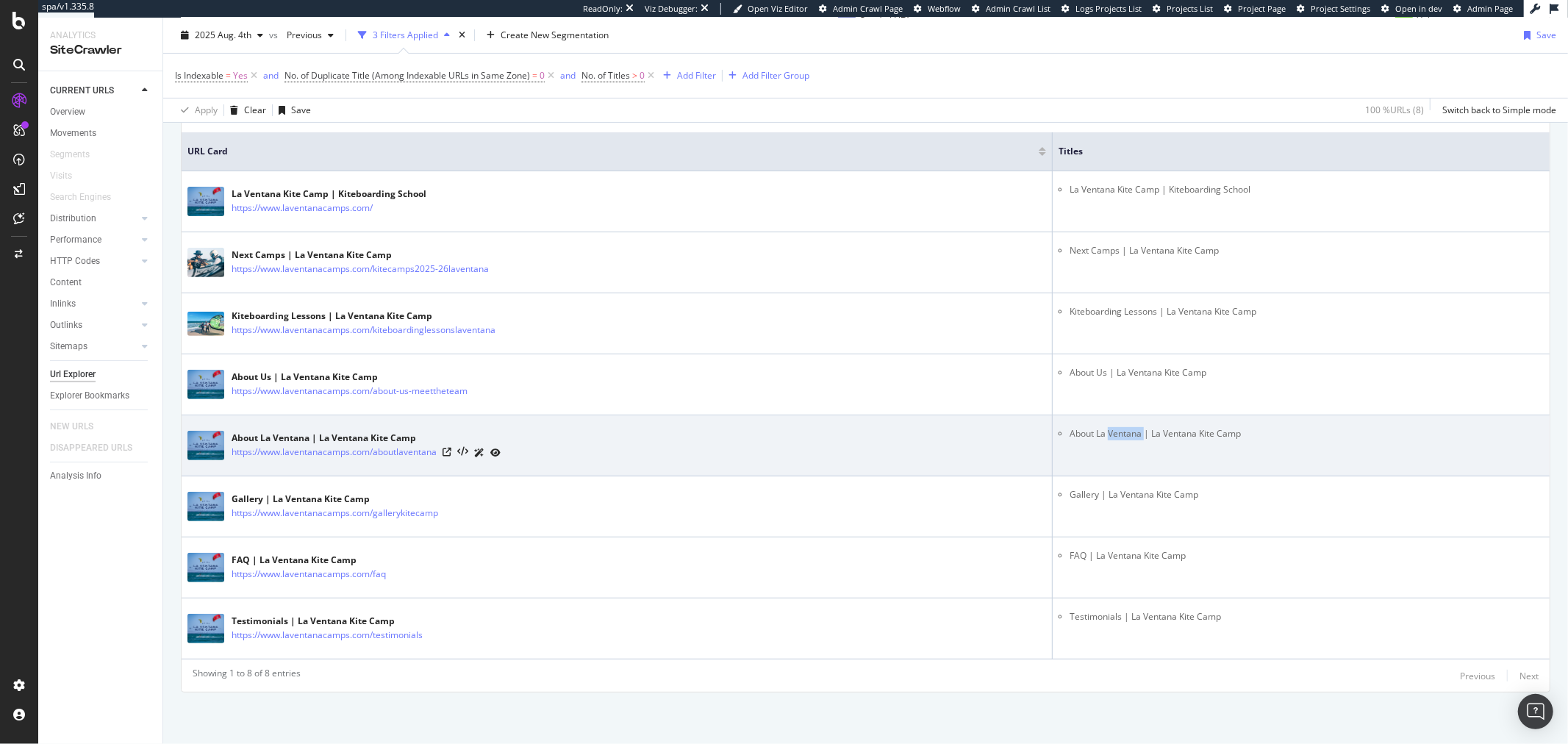 drag, startPoint x: 1132, startPoint y: 434, endPoint x: 1122, endPoint y: 434, distance: 10 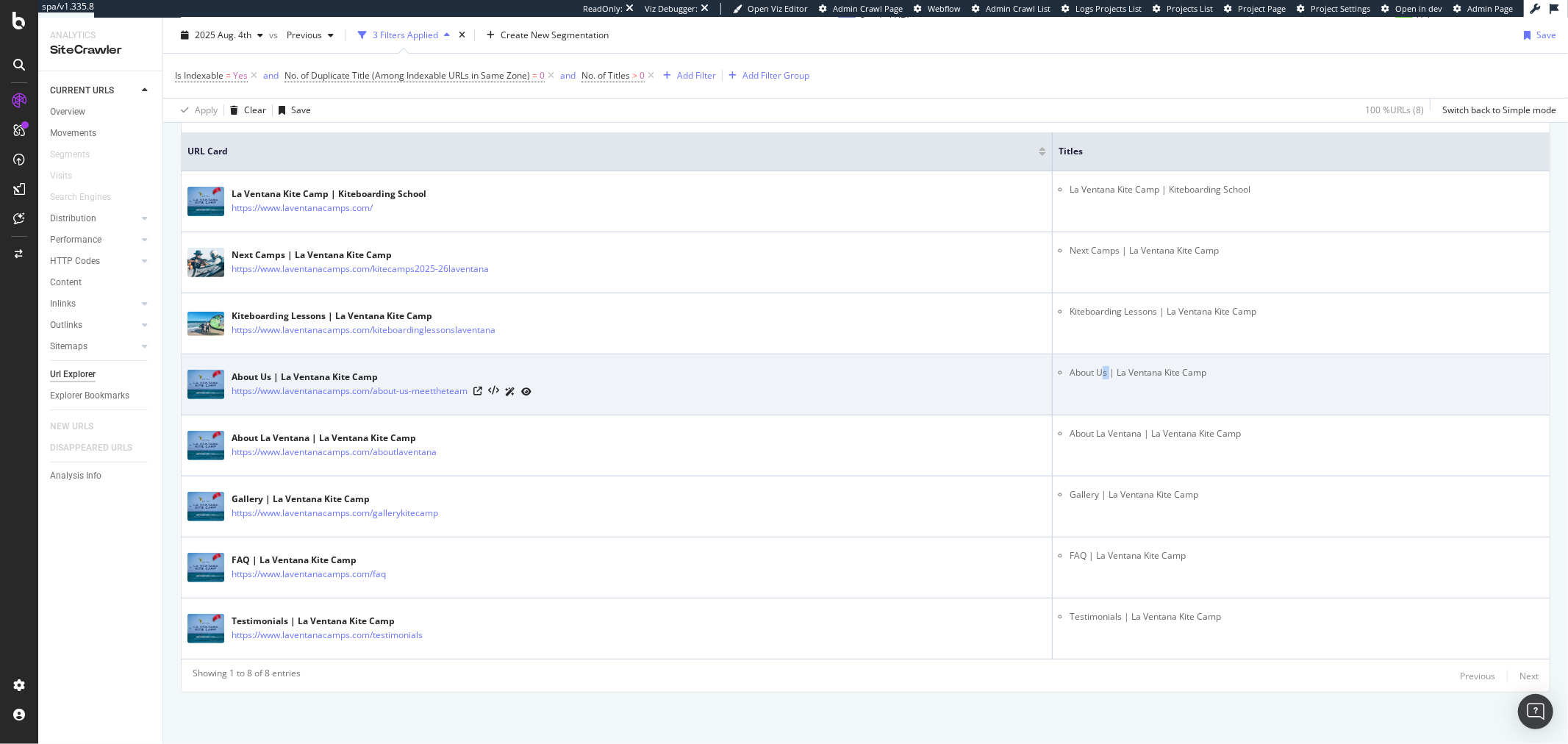 click on "About Us | La Ventana Kite Camp" at bounding box center [1306, 373] 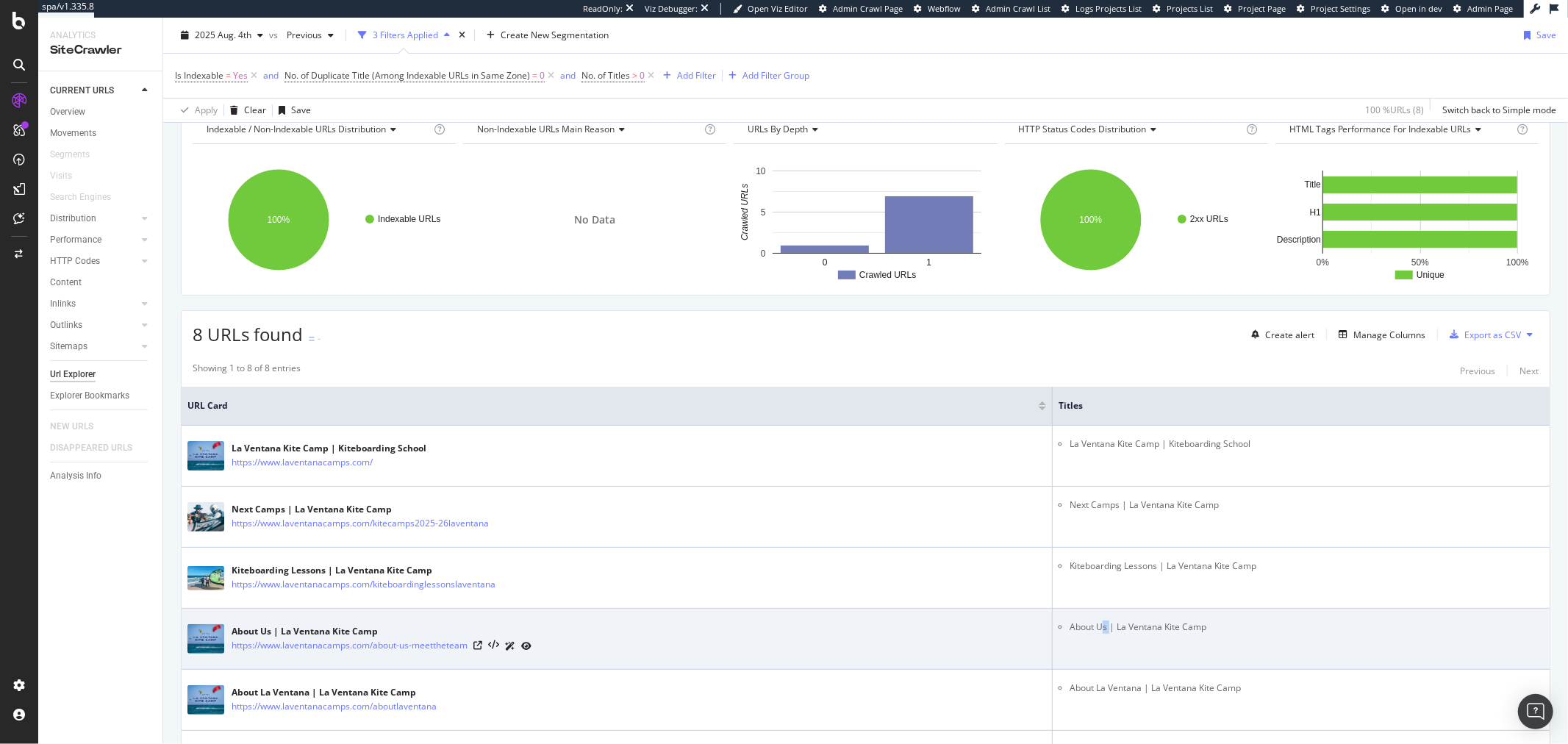 scroll, scrollTop: 0, scrollLeft: 0, axis: both 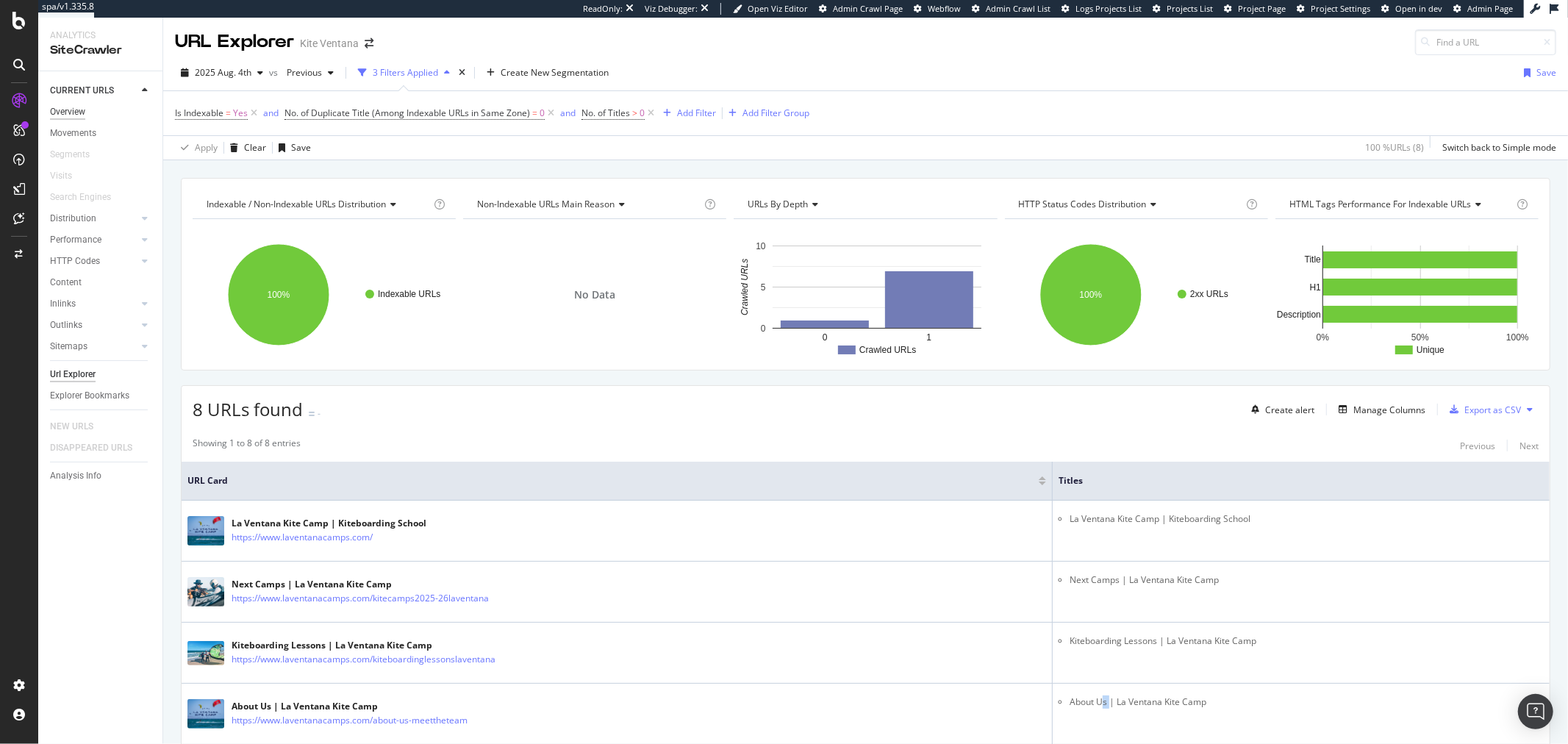 click on "Overview" at bounding box center (68, 112) 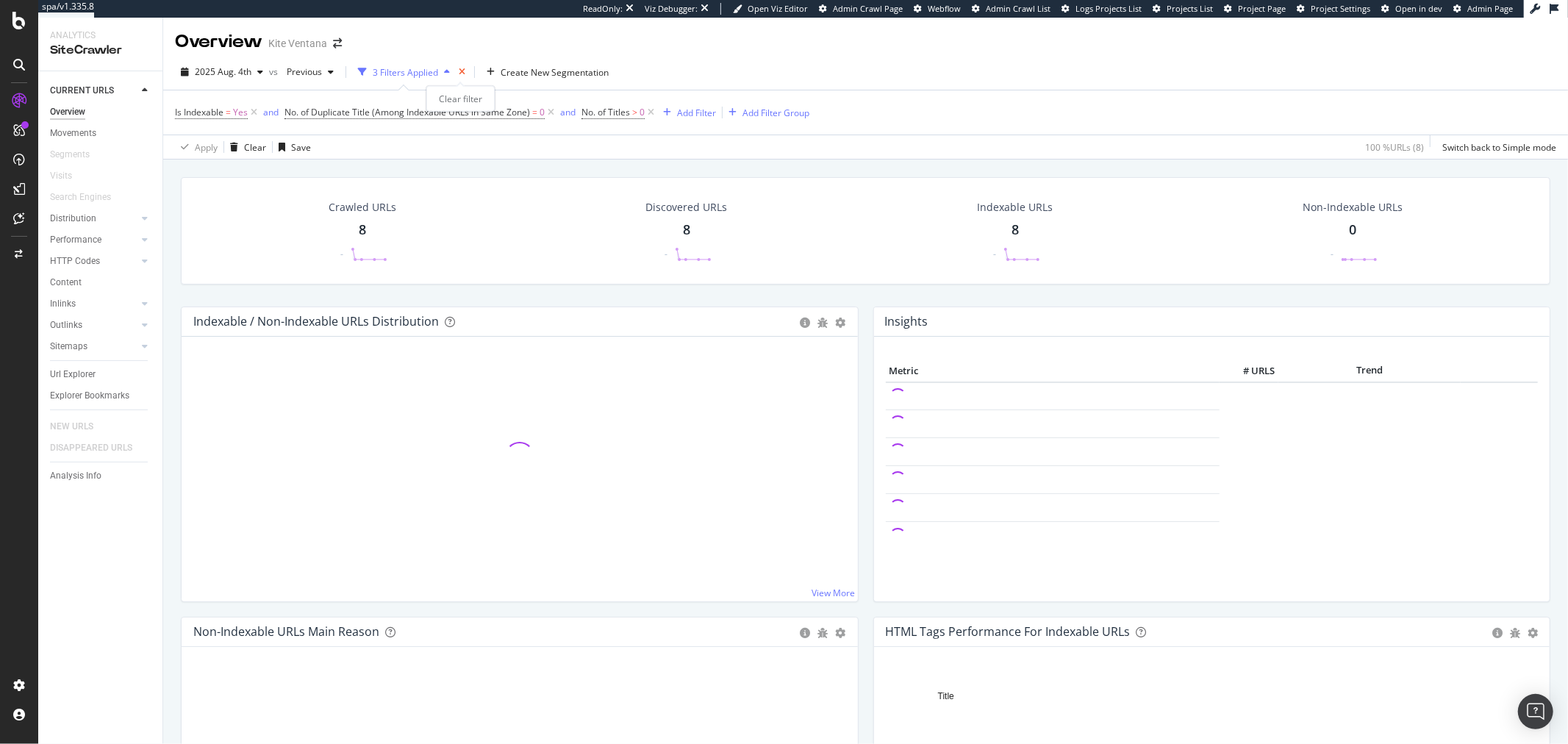 click at bounding box center (462, 72) 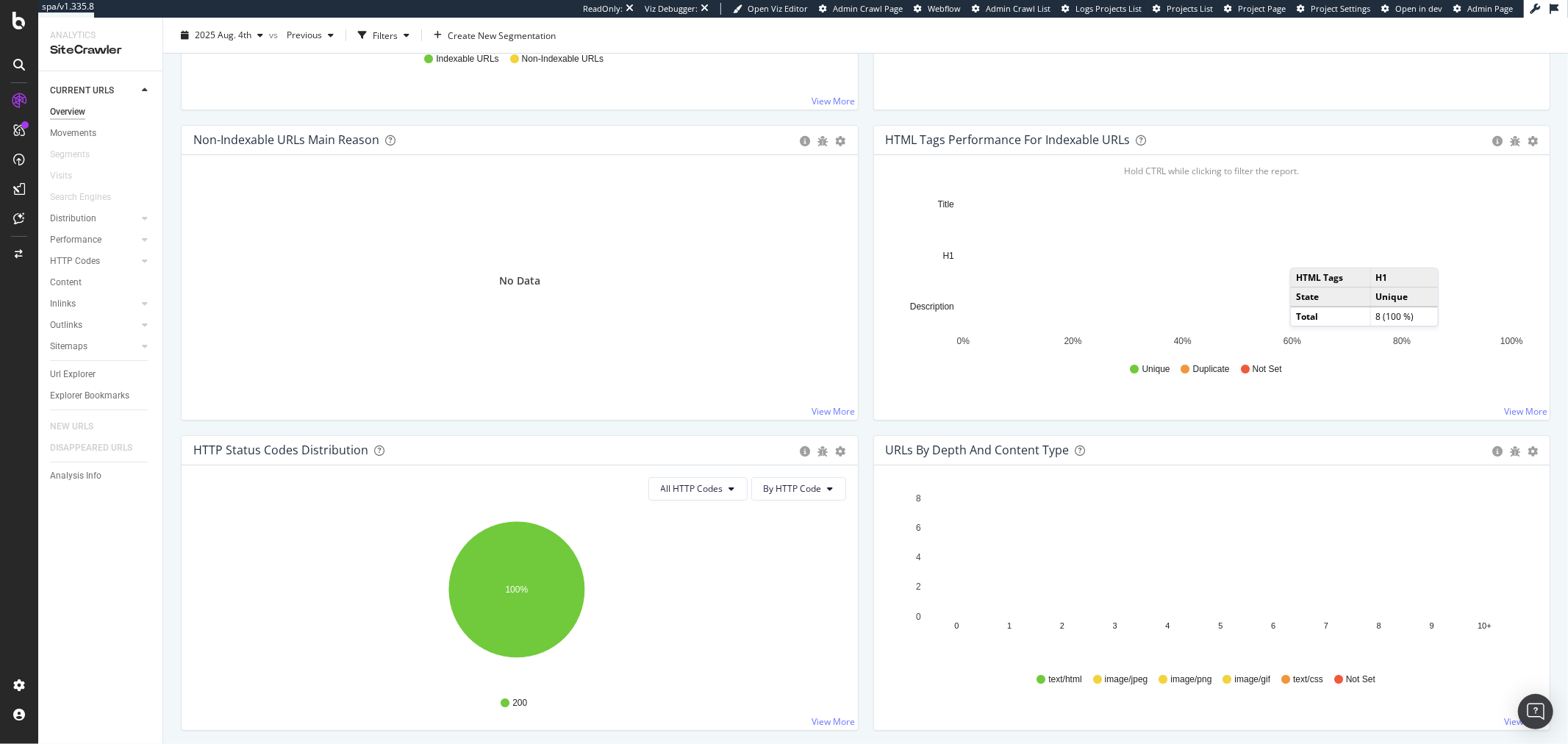 scroll, scrollTop: 326, scrollLeft: 0, axis: vertical 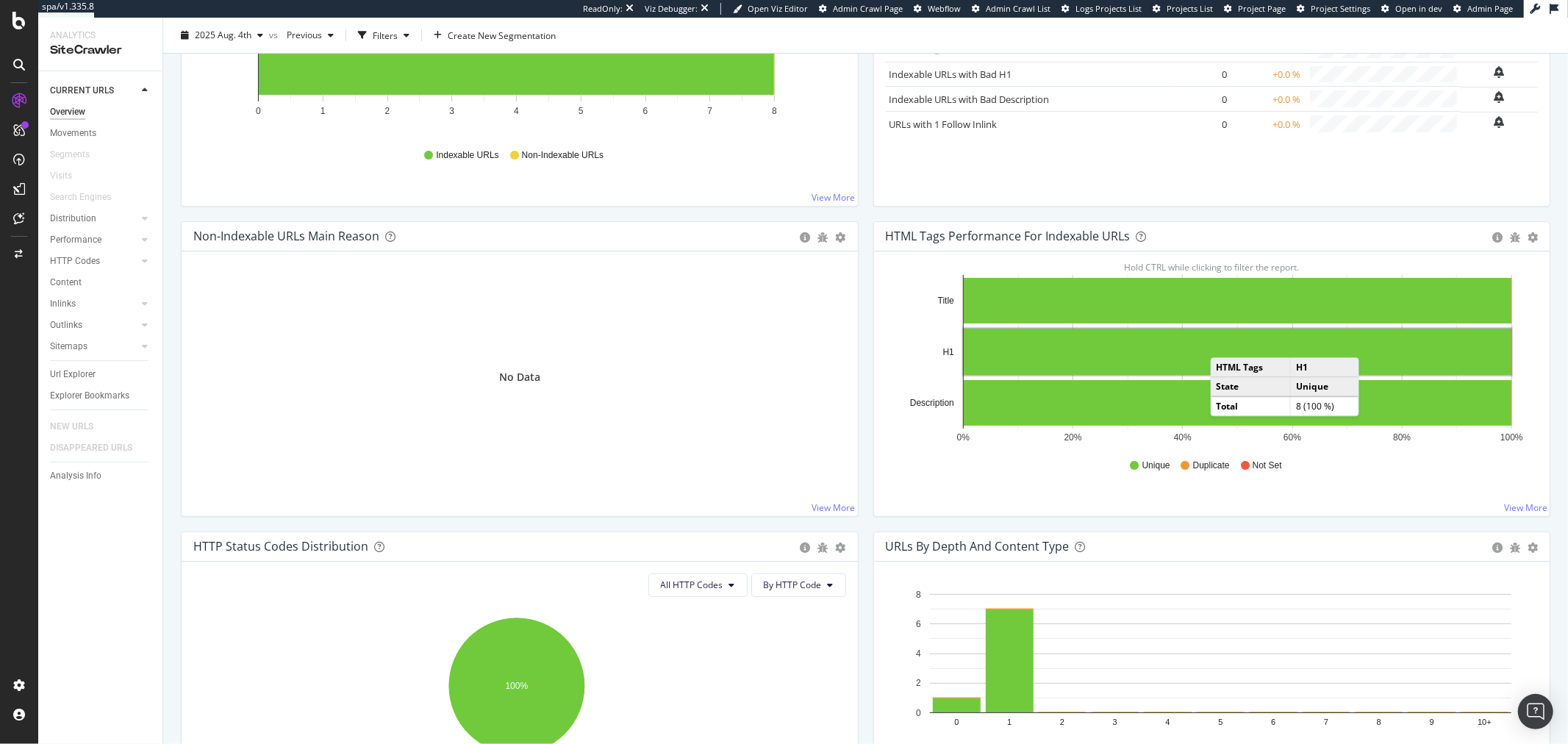 click 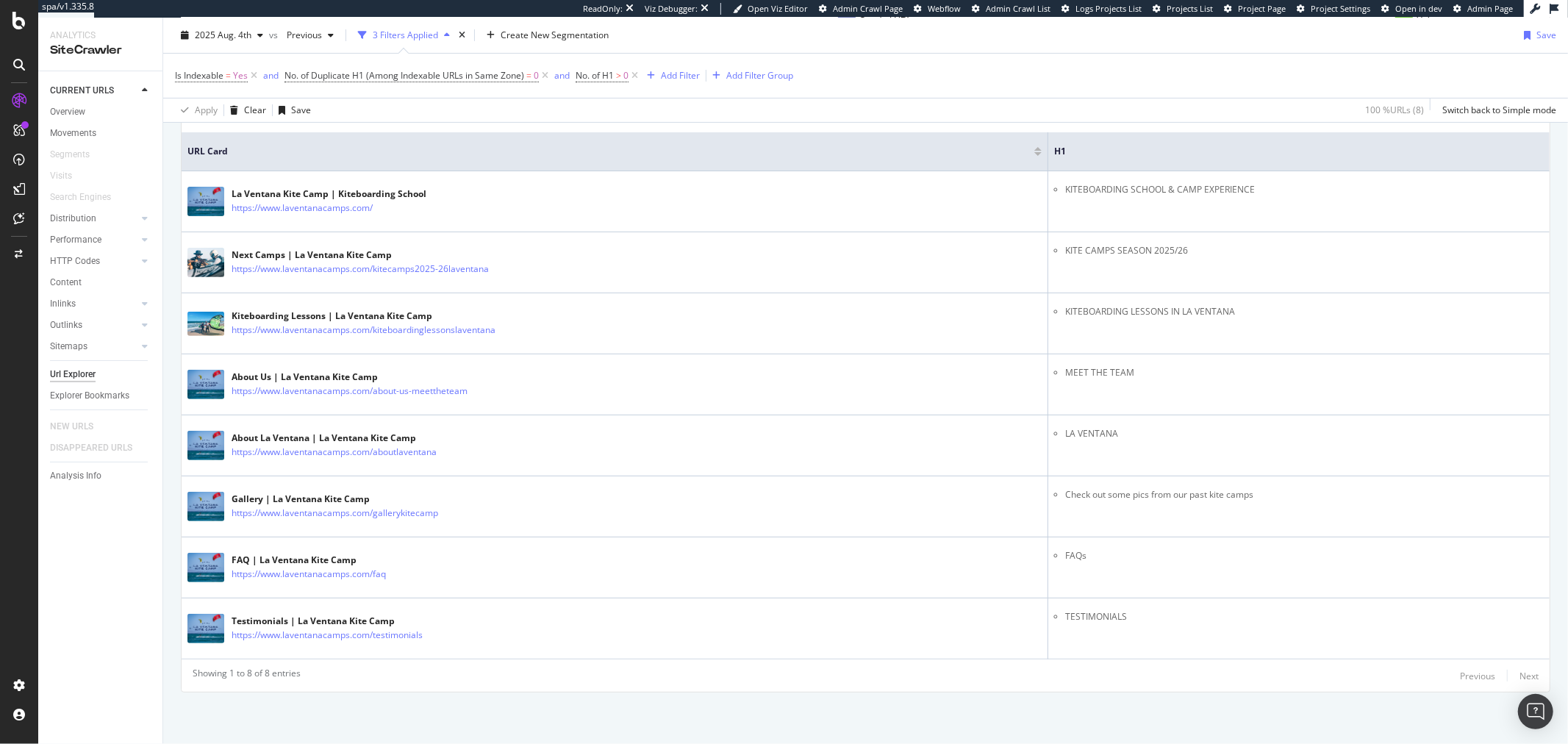 scroll, scrollTop: 332, scrollLeft: 0, axis: vertical 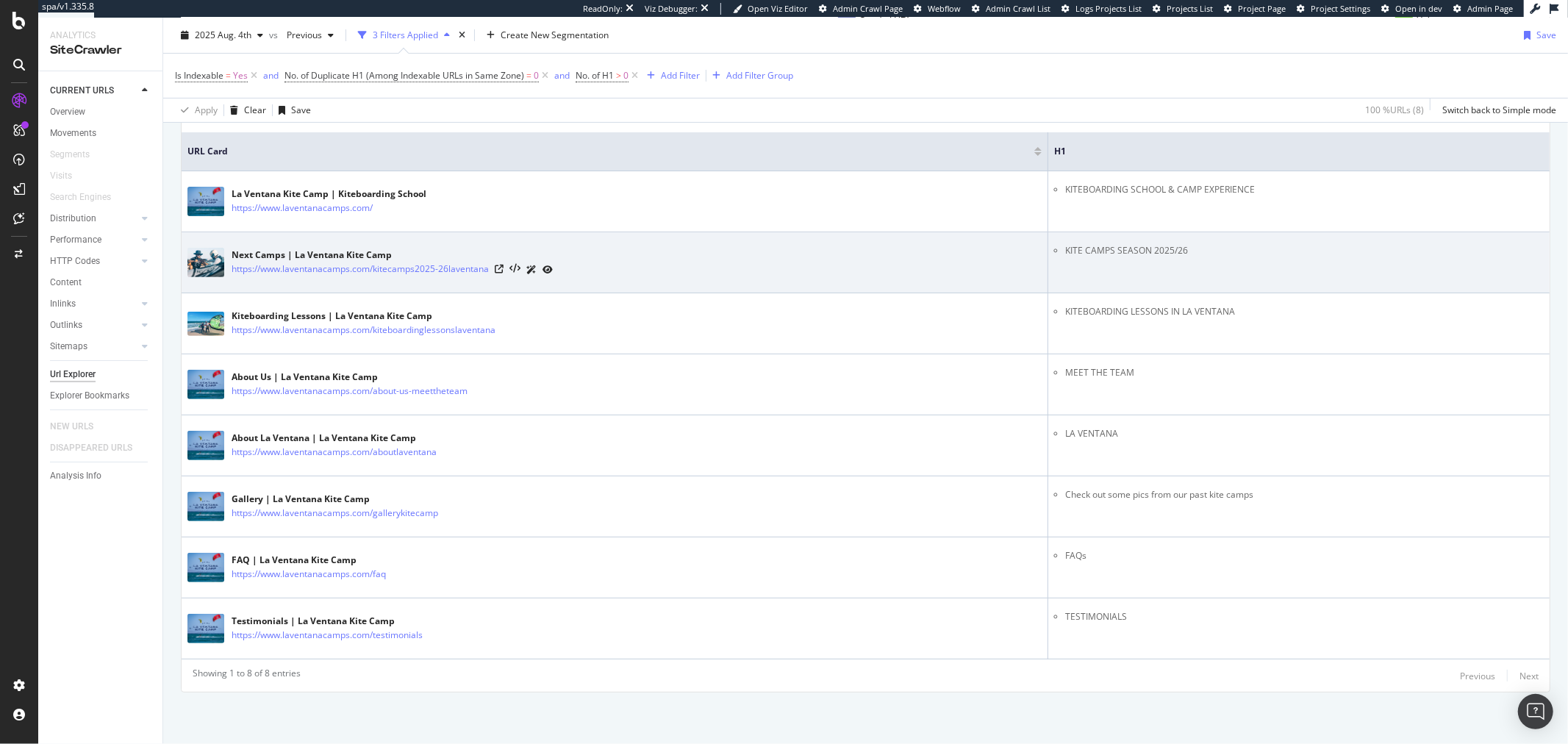 click on "KITE CAMPS SEASON 2025/26" at bounding box center (1304, 251) 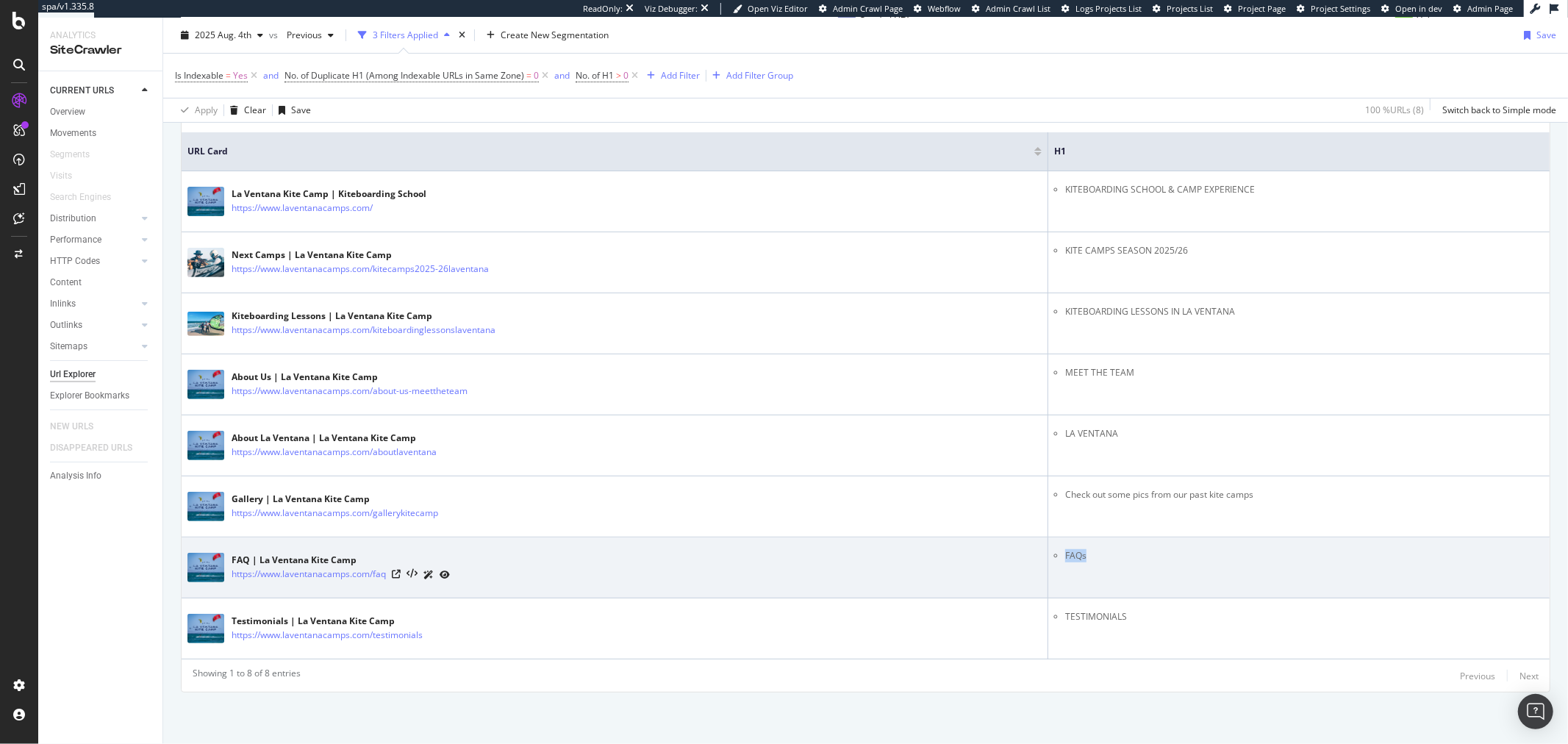 drag, startPoint x: 1089, startPoint y: 554, endPoint x: 1060, endPoint y: 556, distance: 29.068884 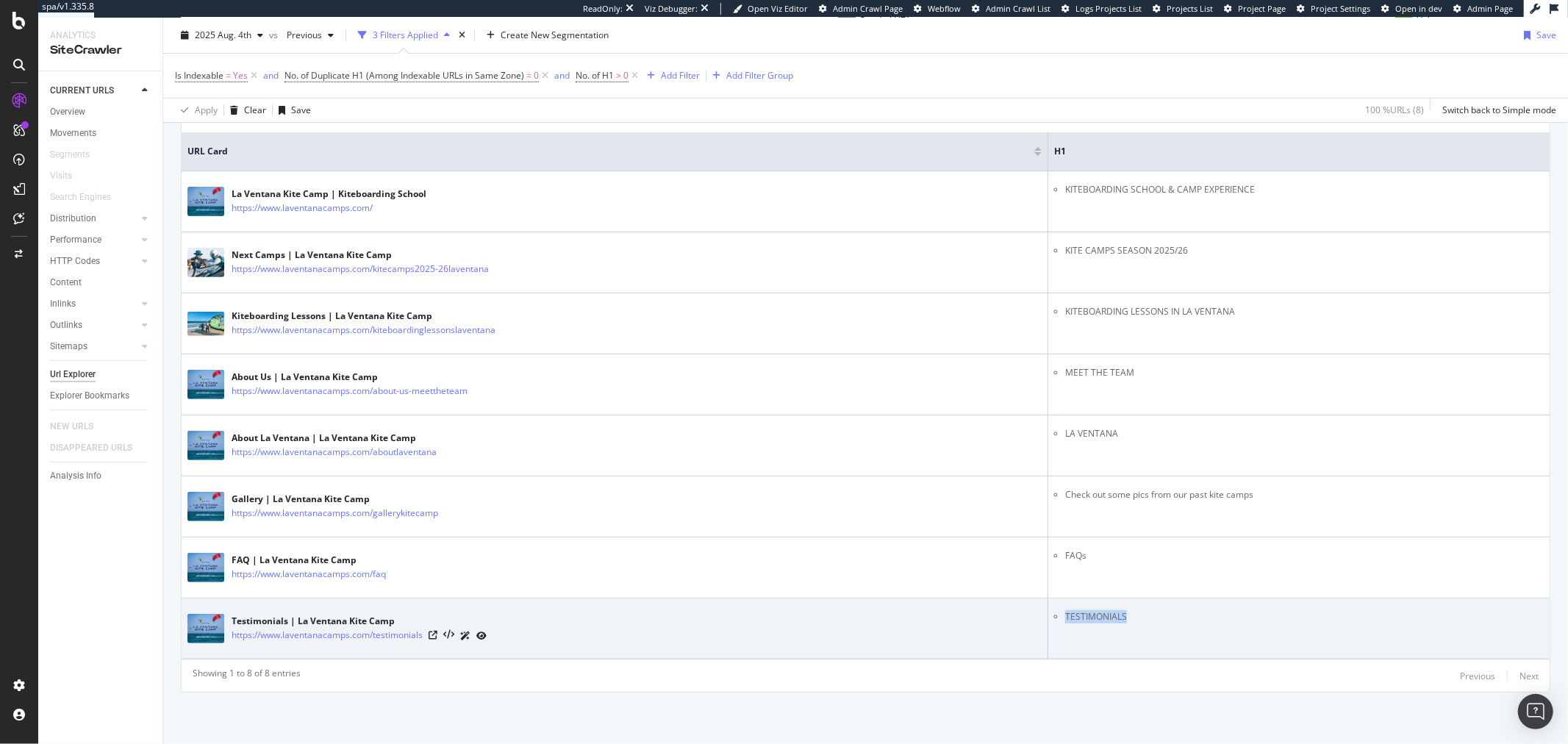 drag, startPoint x: 1121, startPoint y: 616, endPoint x: 1059, endPoint y: 623, distance: 62.39391 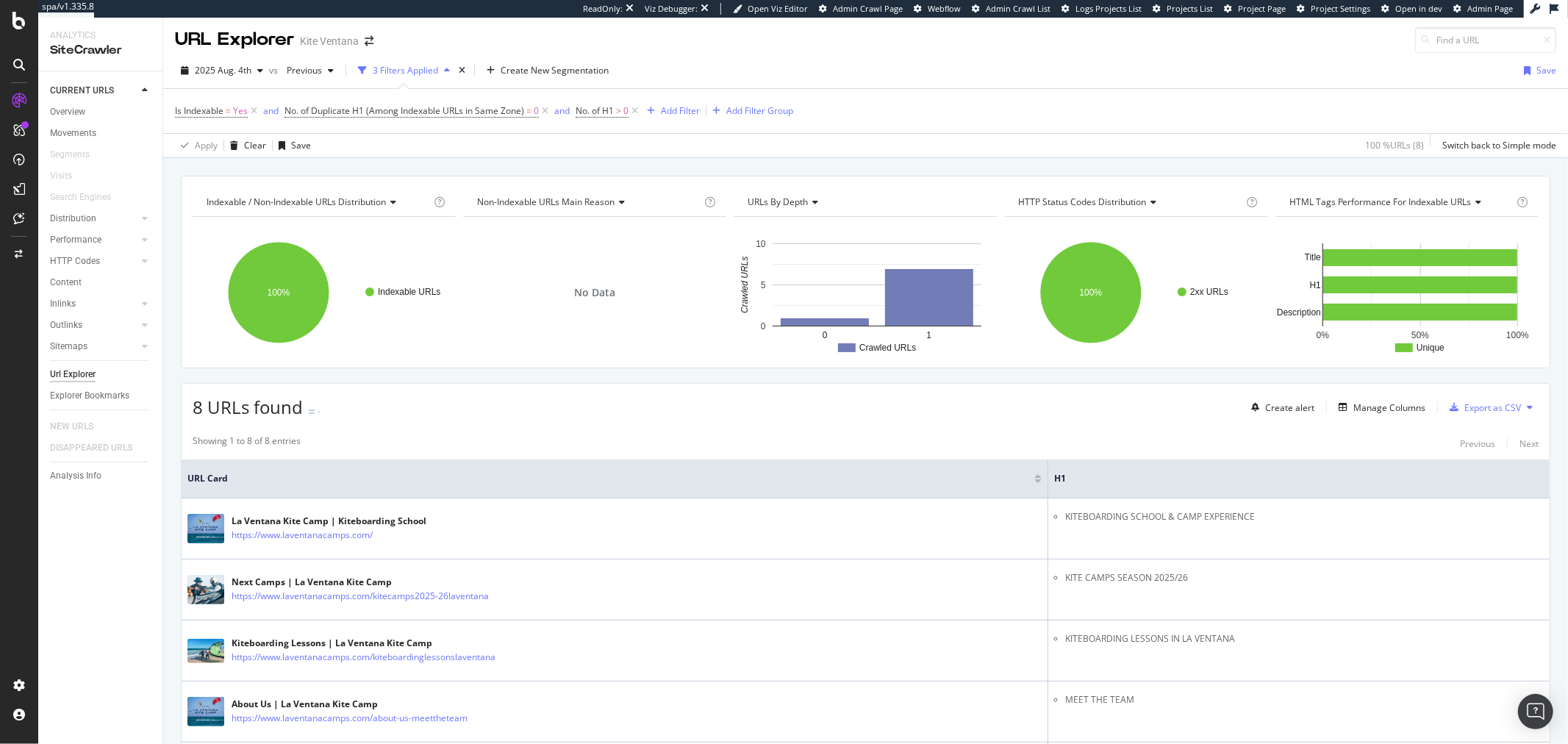 scroll, scrollTop: 0, scrollLeft: 0, axis: both 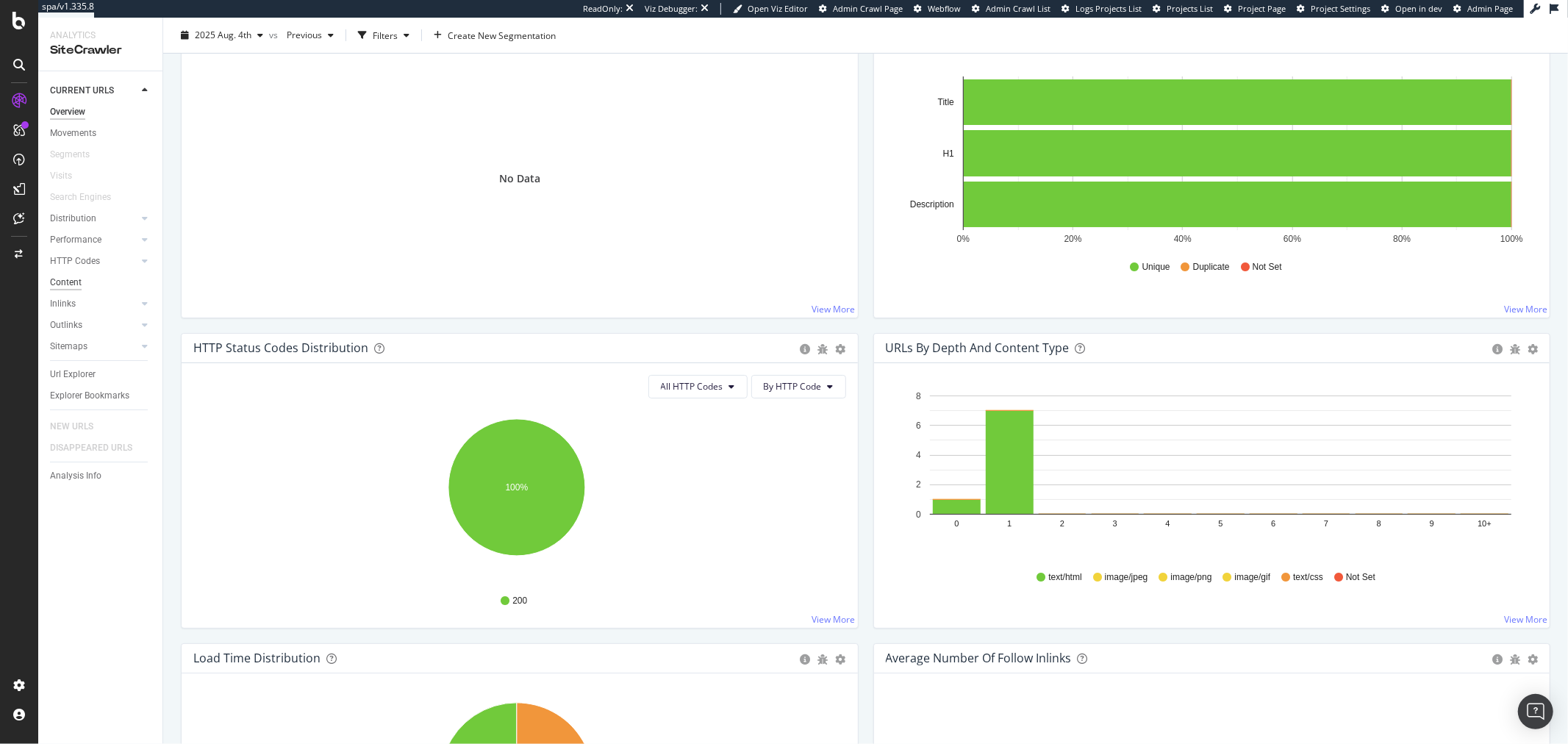 click on "Content" at bounding box center (65, 282) 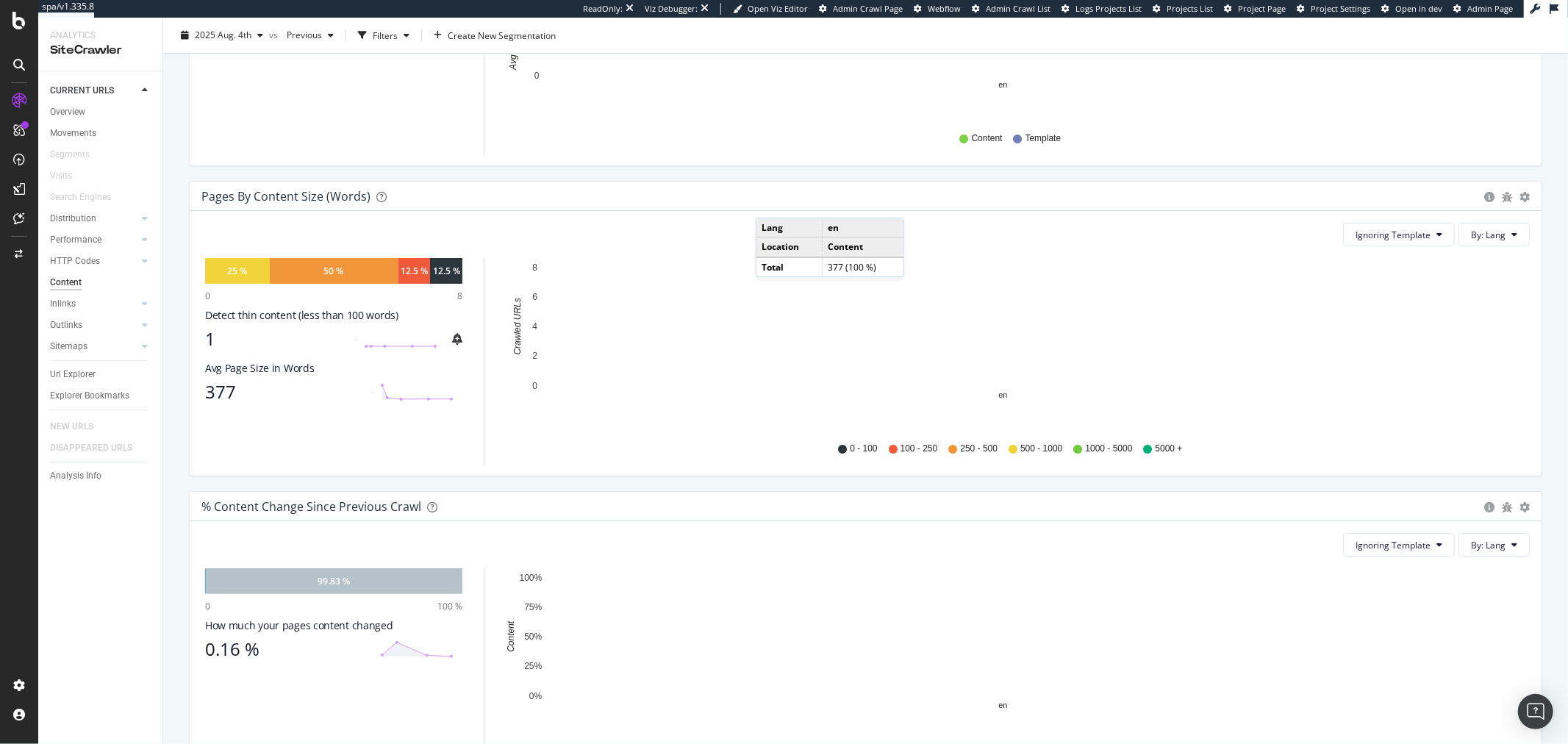 scroll, scrollTop: 408, scrollLeft: 0, axis: vertical 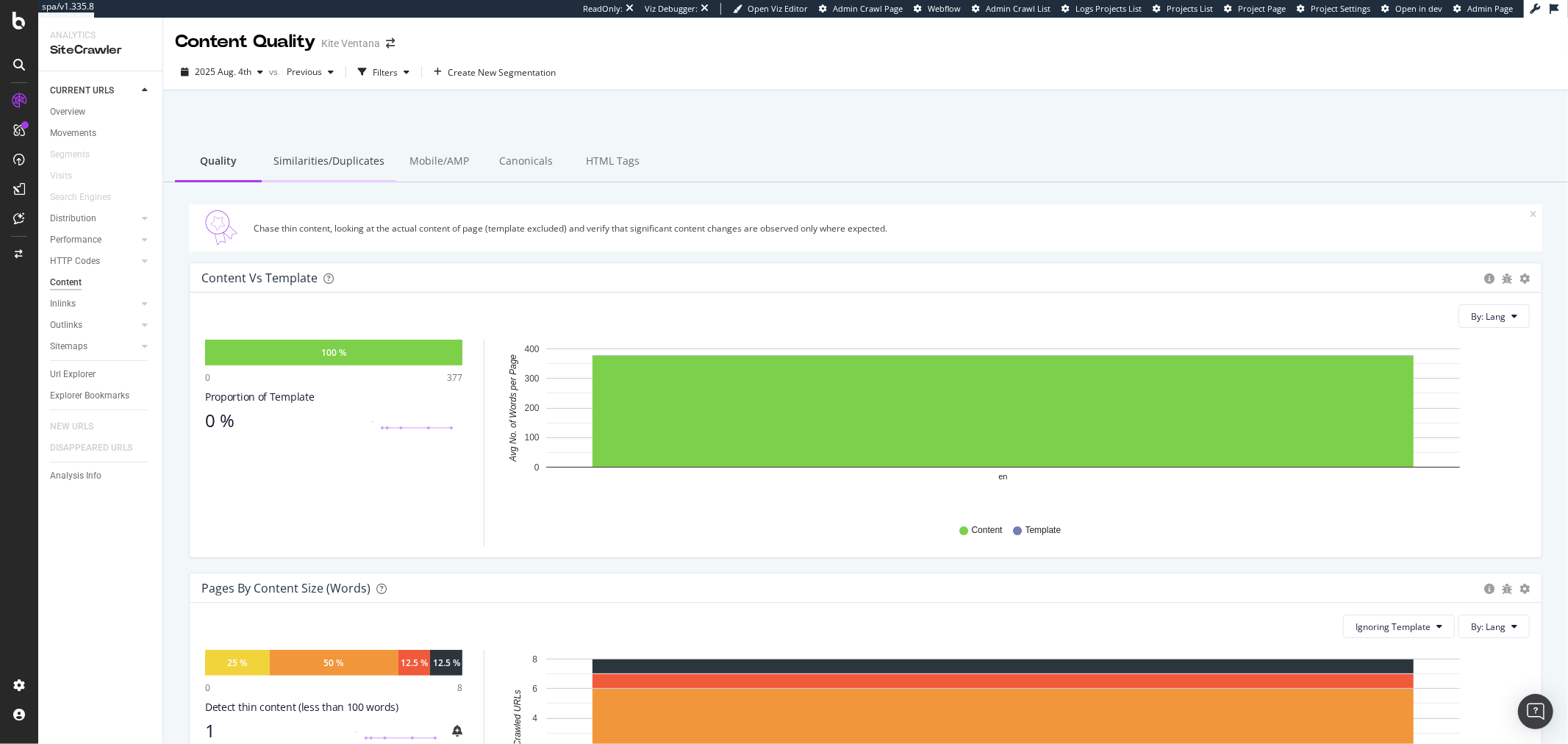 click on "Similarities/Duplicates" at bounding box center [329, 162] 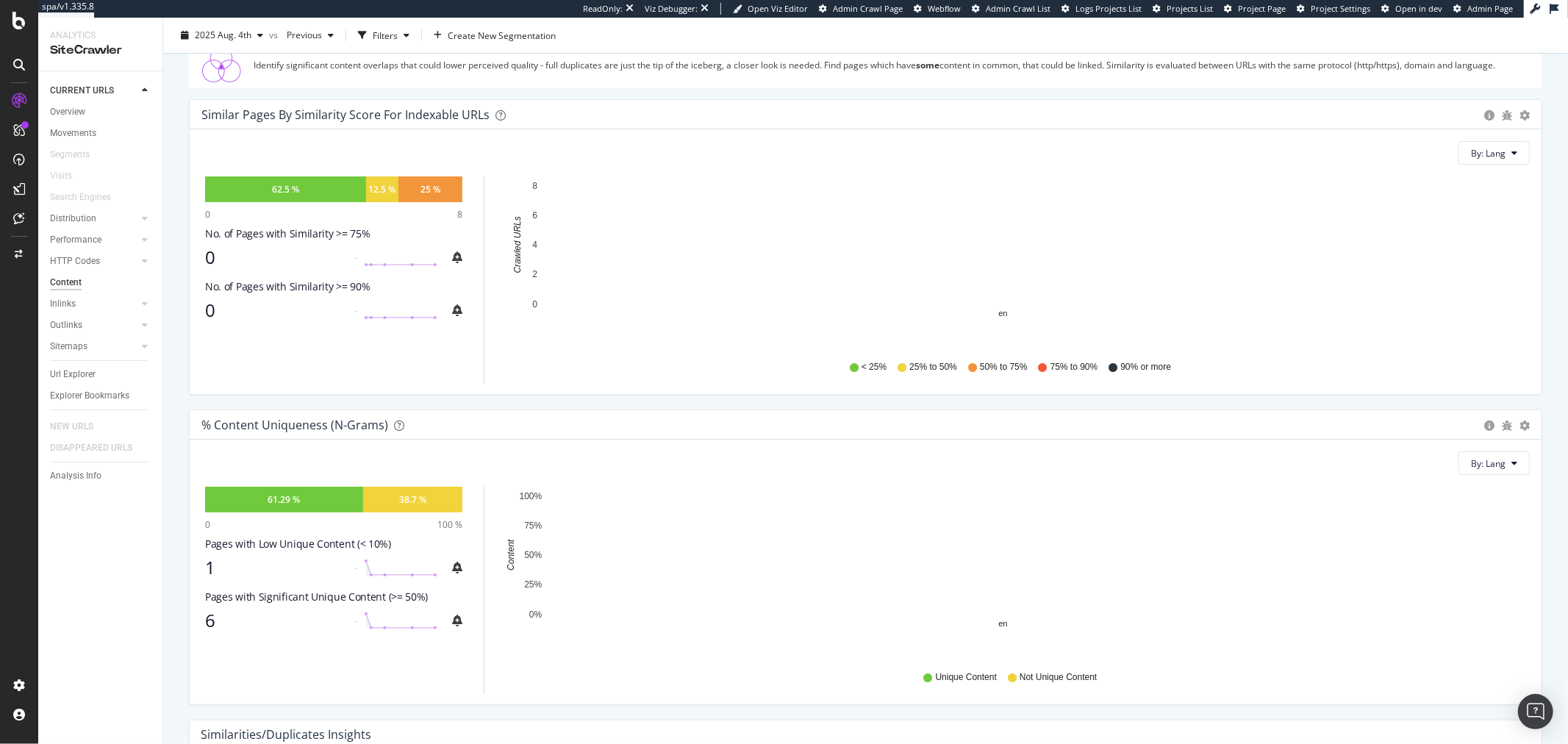 scroll, scrollTop: 0, scrollLeft: 0, axis: both 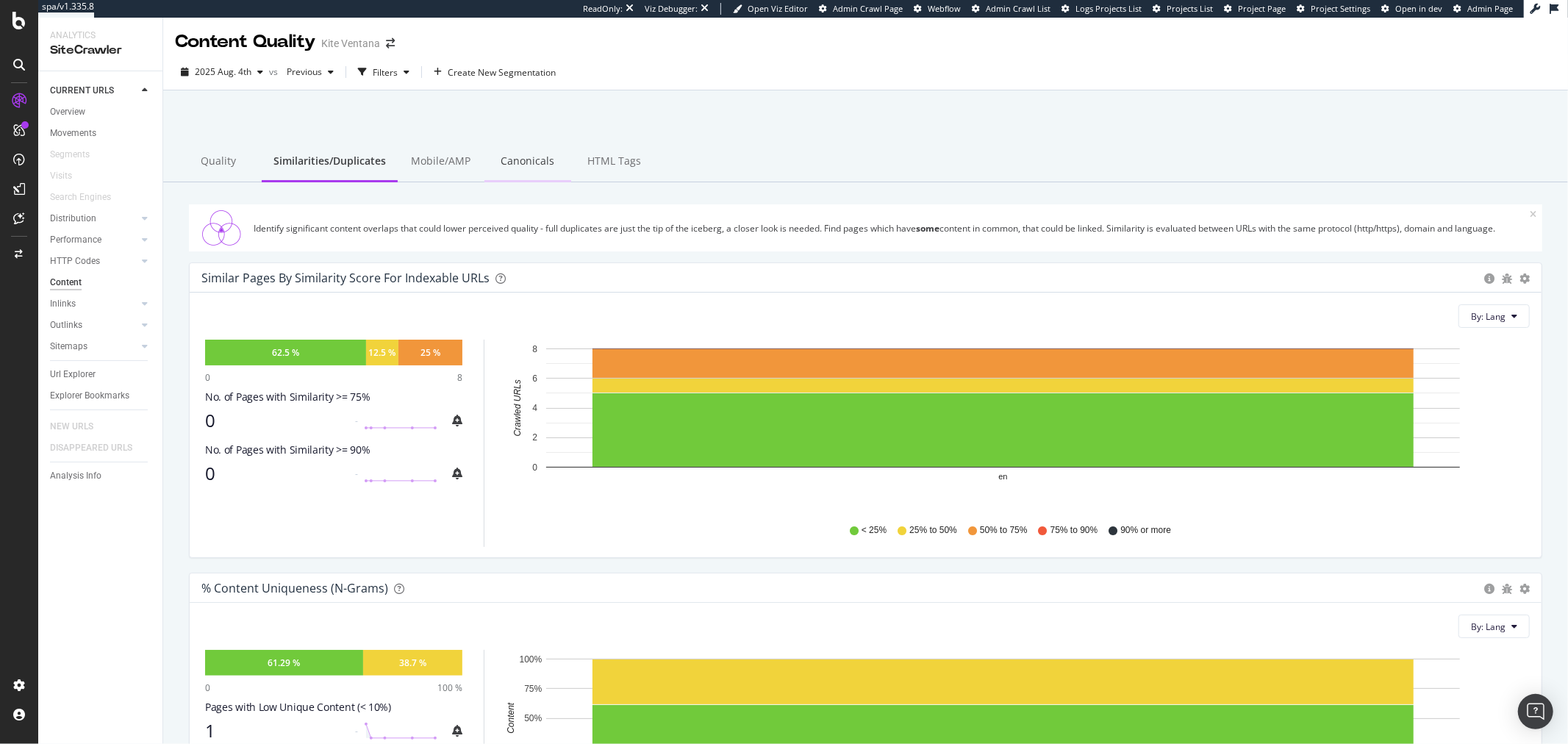 click on "Canonicals" at bounding box center (528, 162) 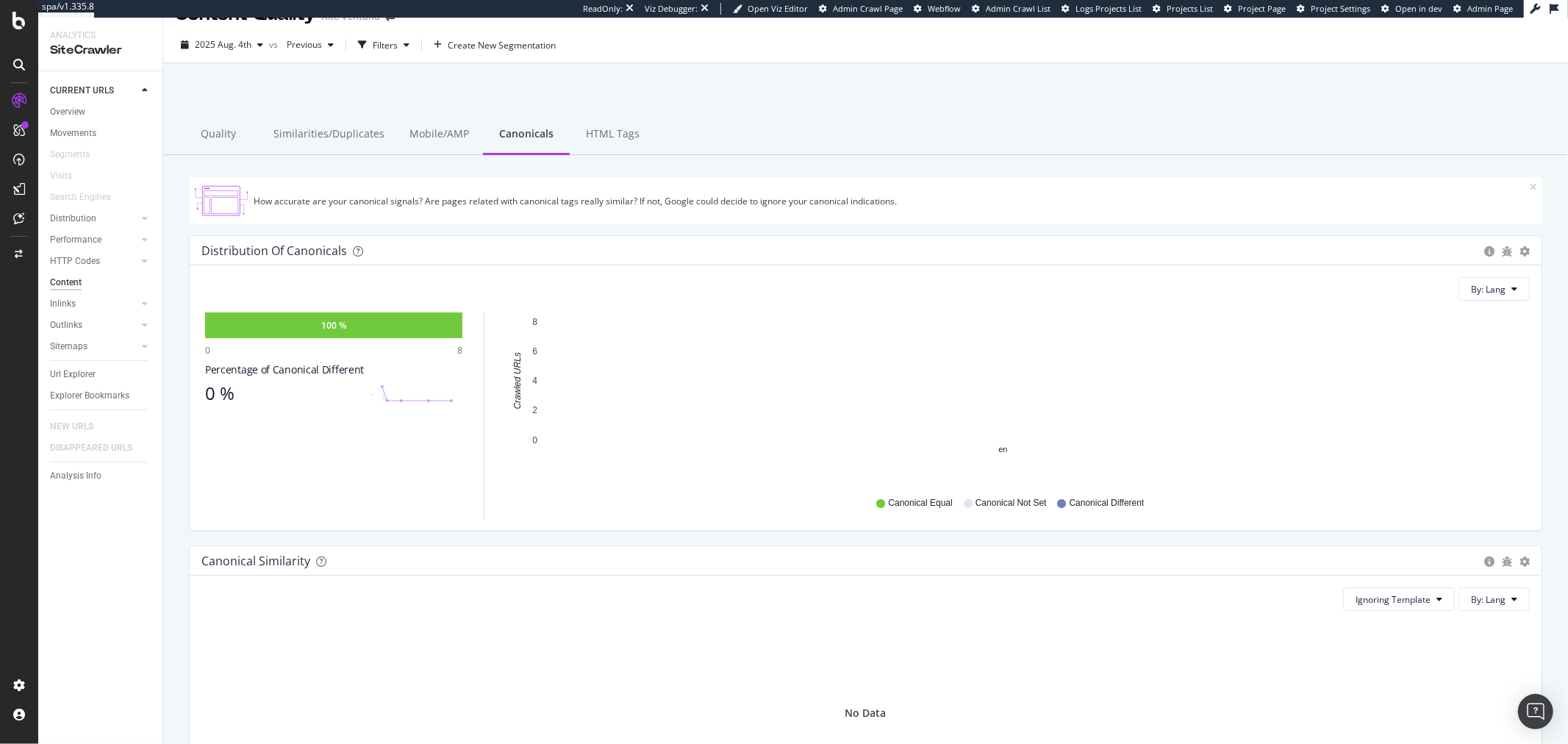 scroll, scrollTop: 0, scrollLeft: 0, axis: both 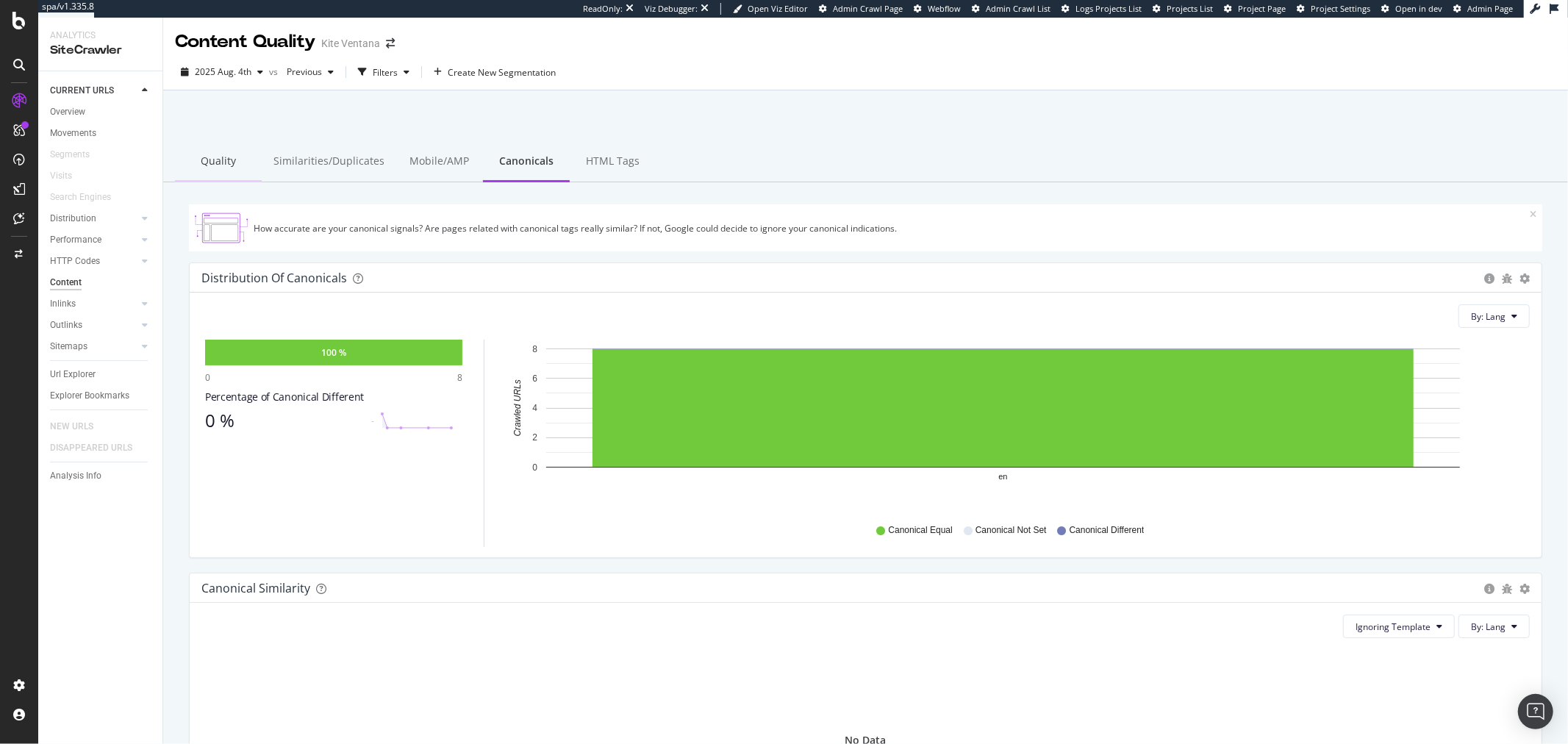 click on "Quality" at bounding box center [218, 162] 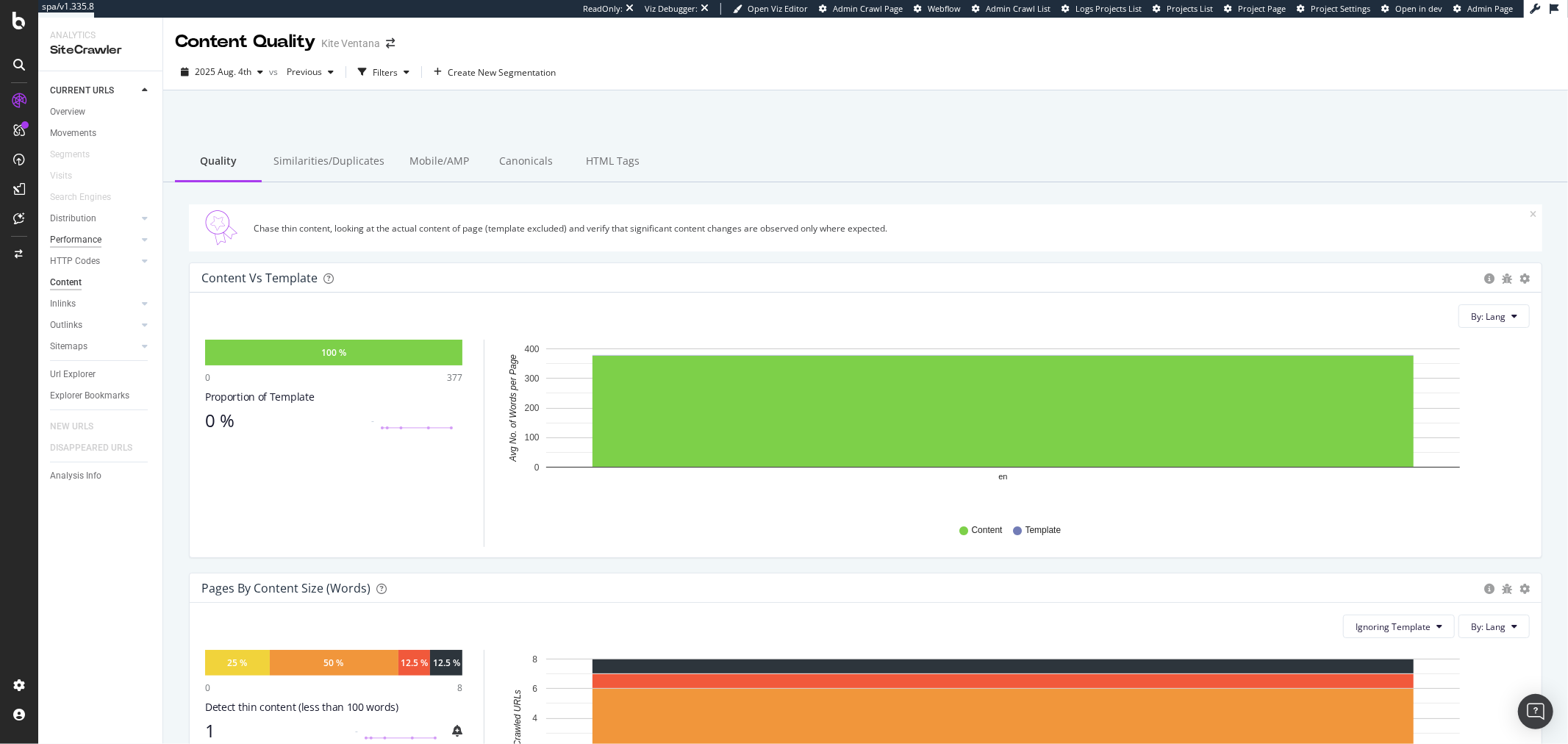 click on "Performance" at bounding box center (76, 240) 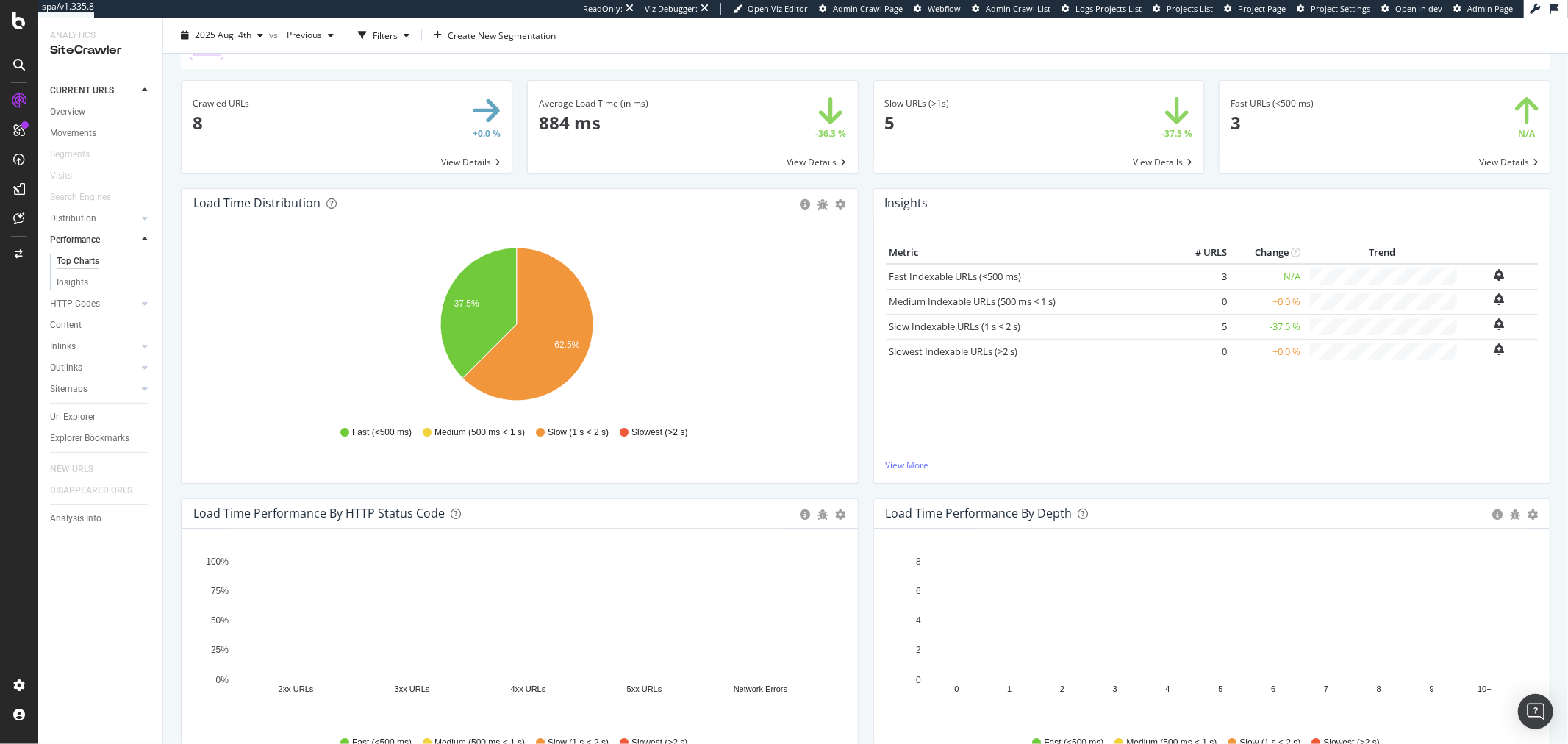 scroll, scrollTop: 326, scrollLeft: 0, axis: vertical 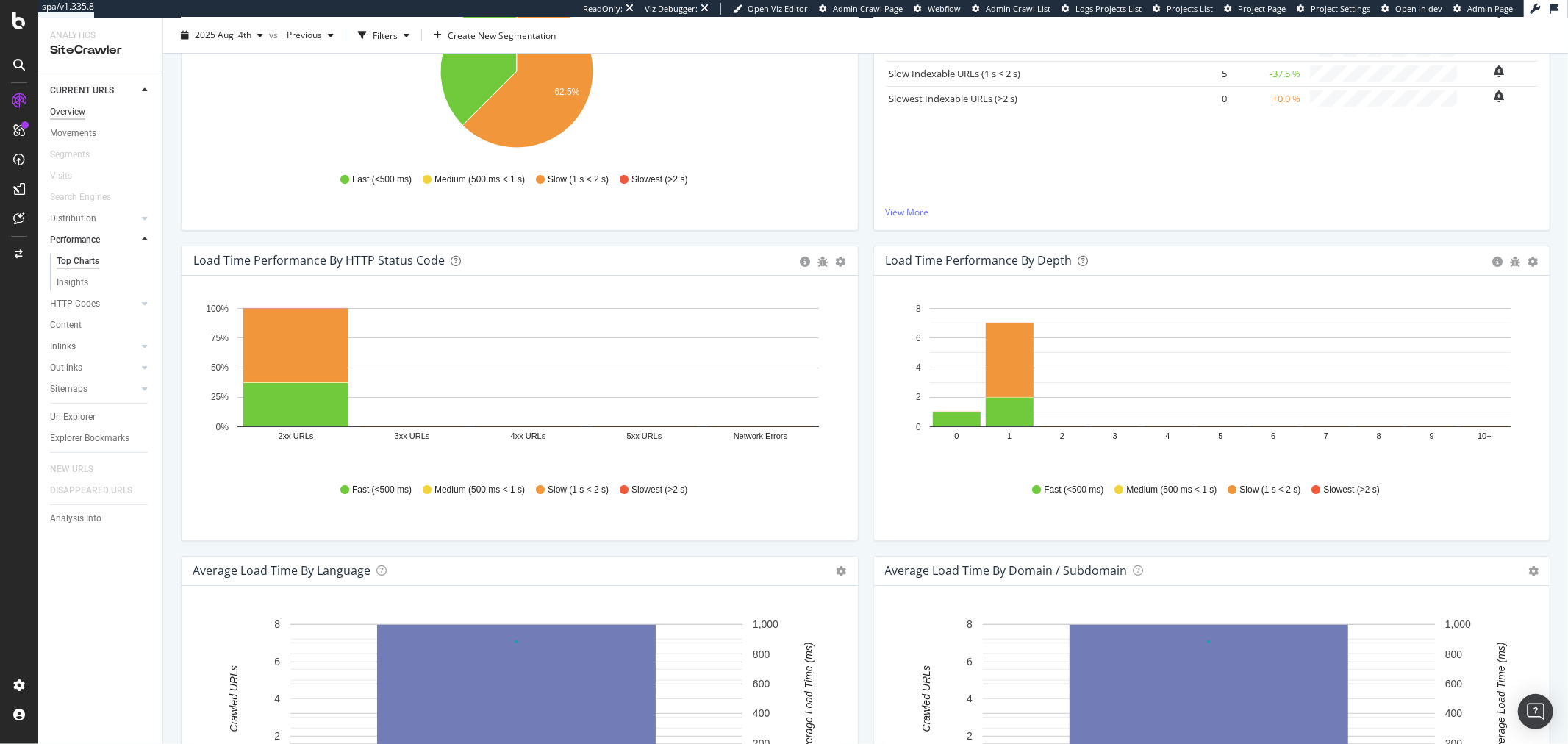 click on "Overview" at bounding box center (68, 112) 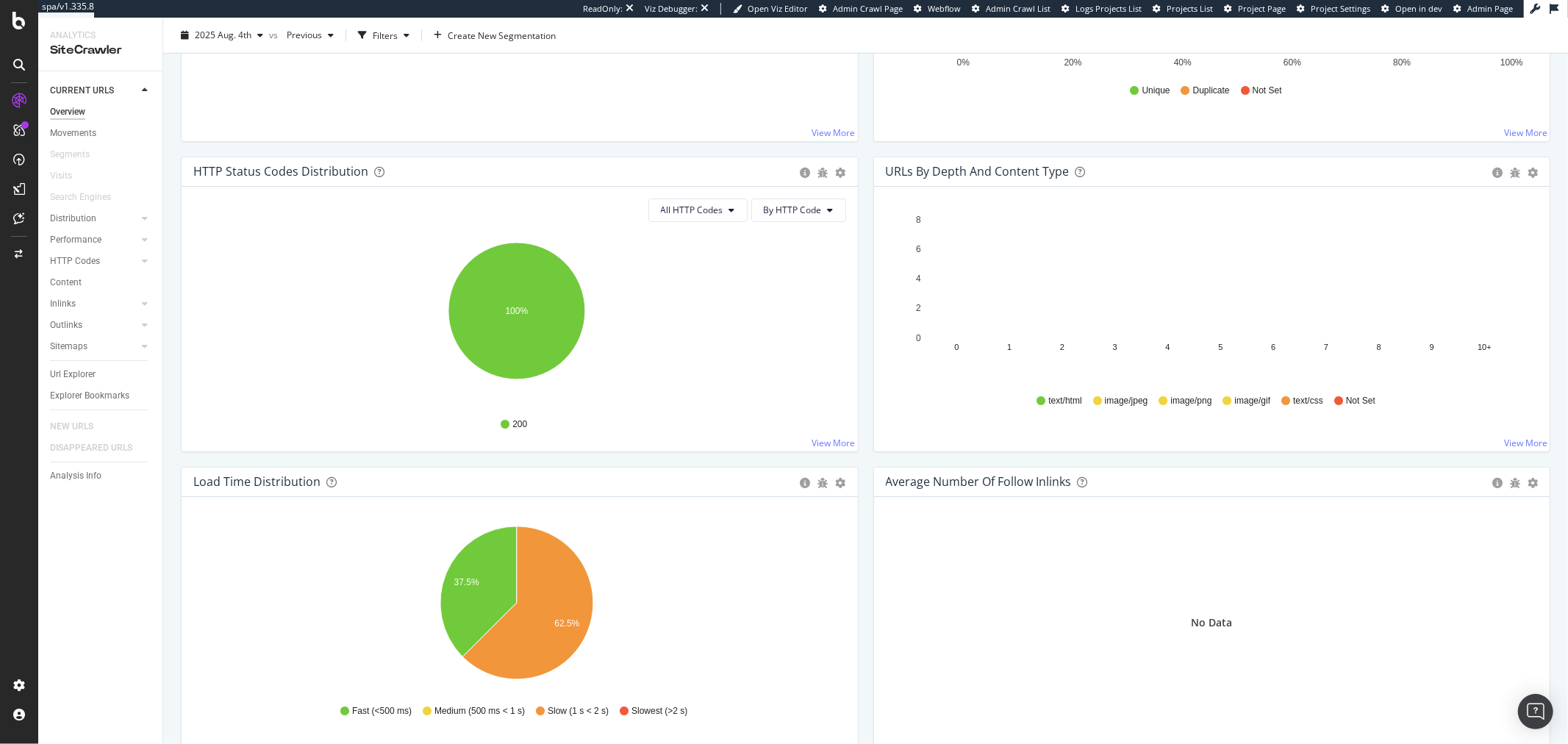 scroll, scrollTop: 653, scrollLeft: 0, axis: vertical 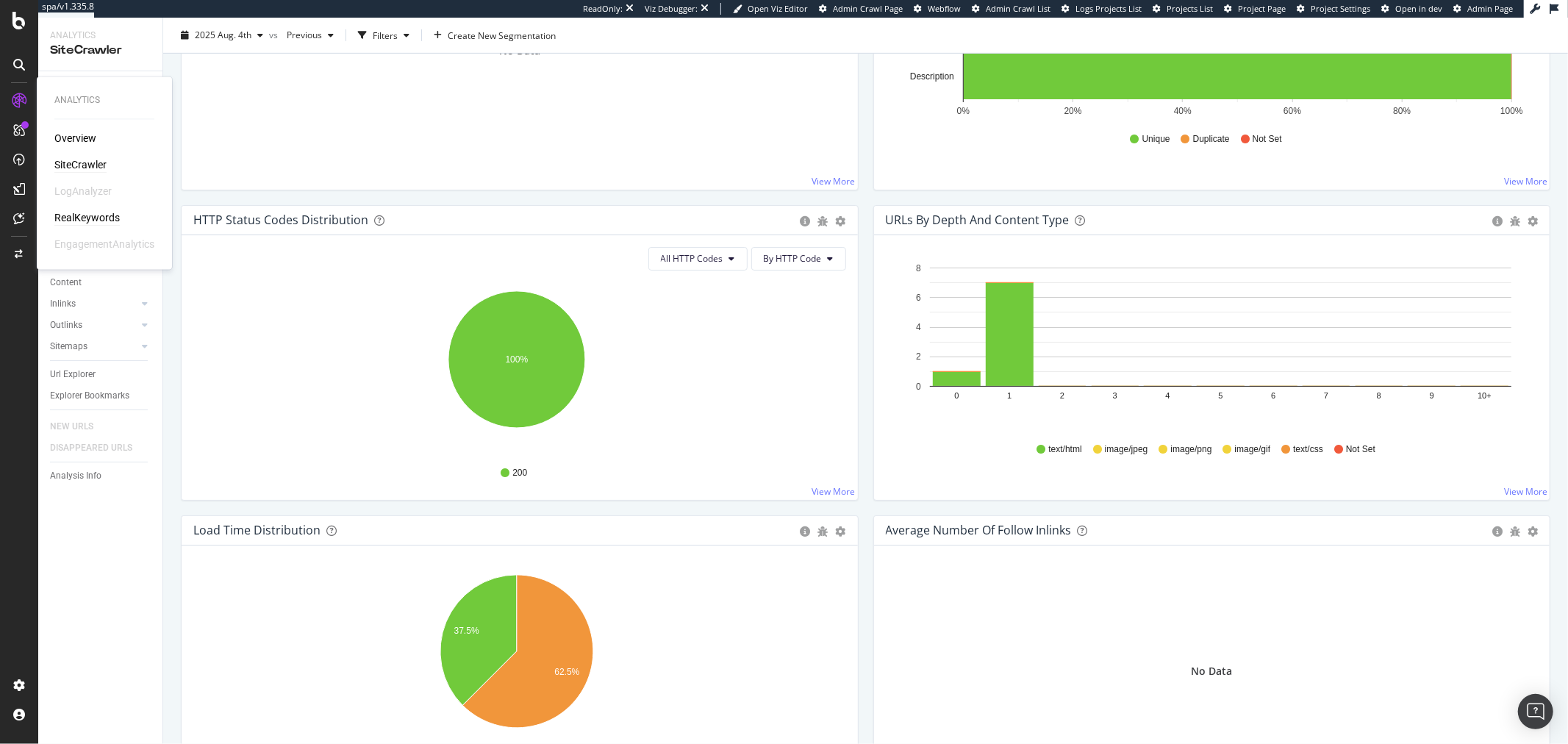 click on "RealKeywords" at bounding box center (87, 218) 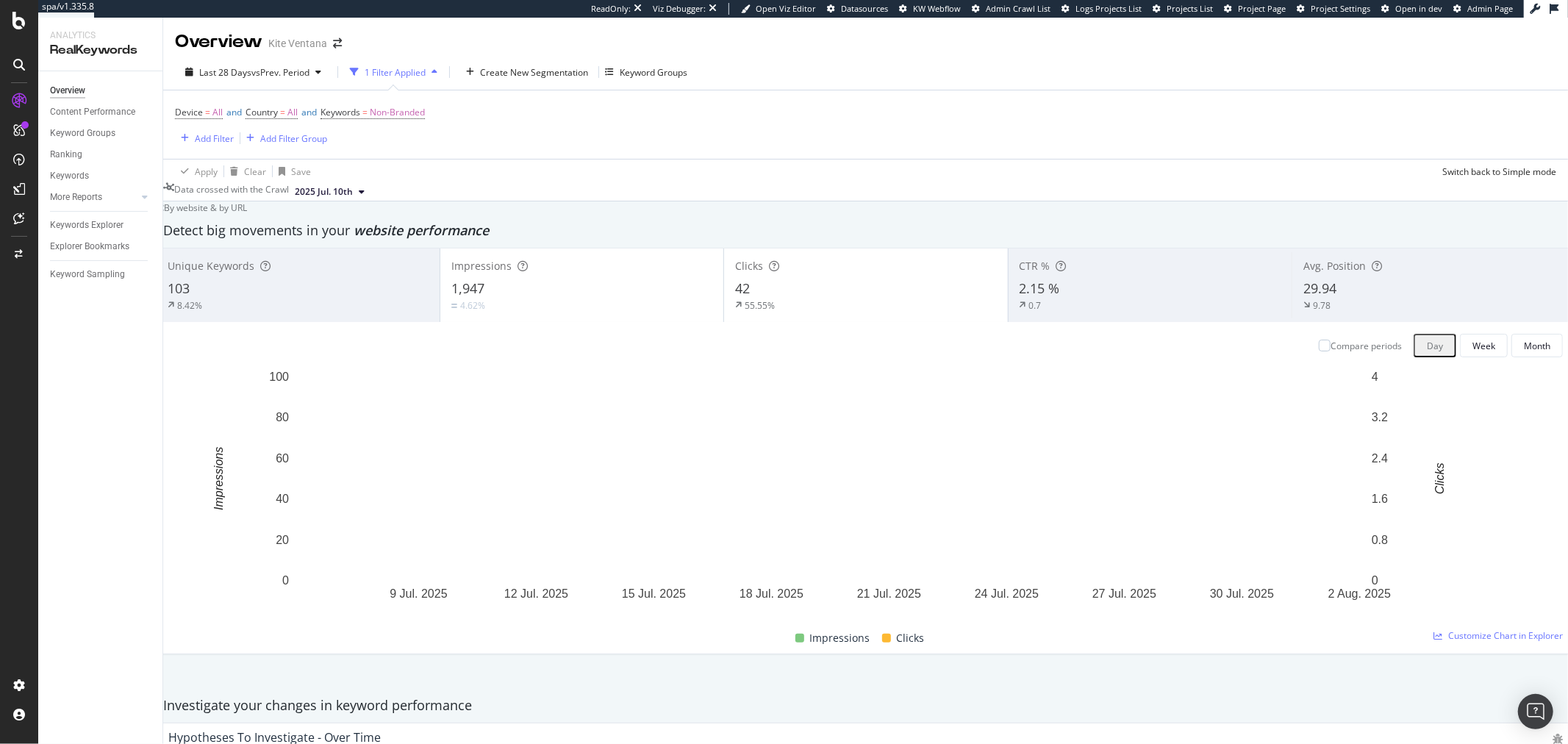 scroll, scrollTop: 1388, scrollLeft: 0, axis: vertical 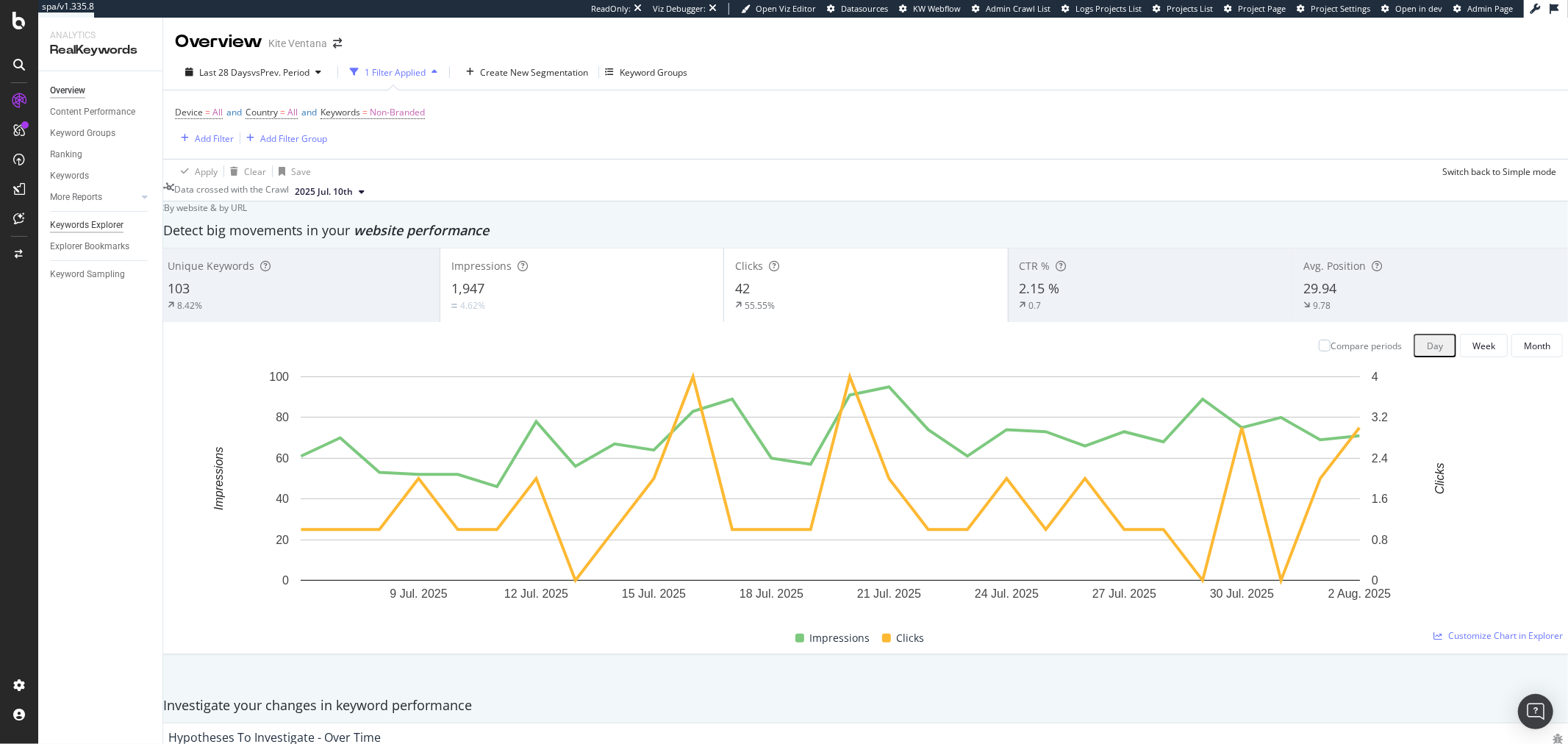 click on "Keywords Explorer" at bounding box center [87, 225] 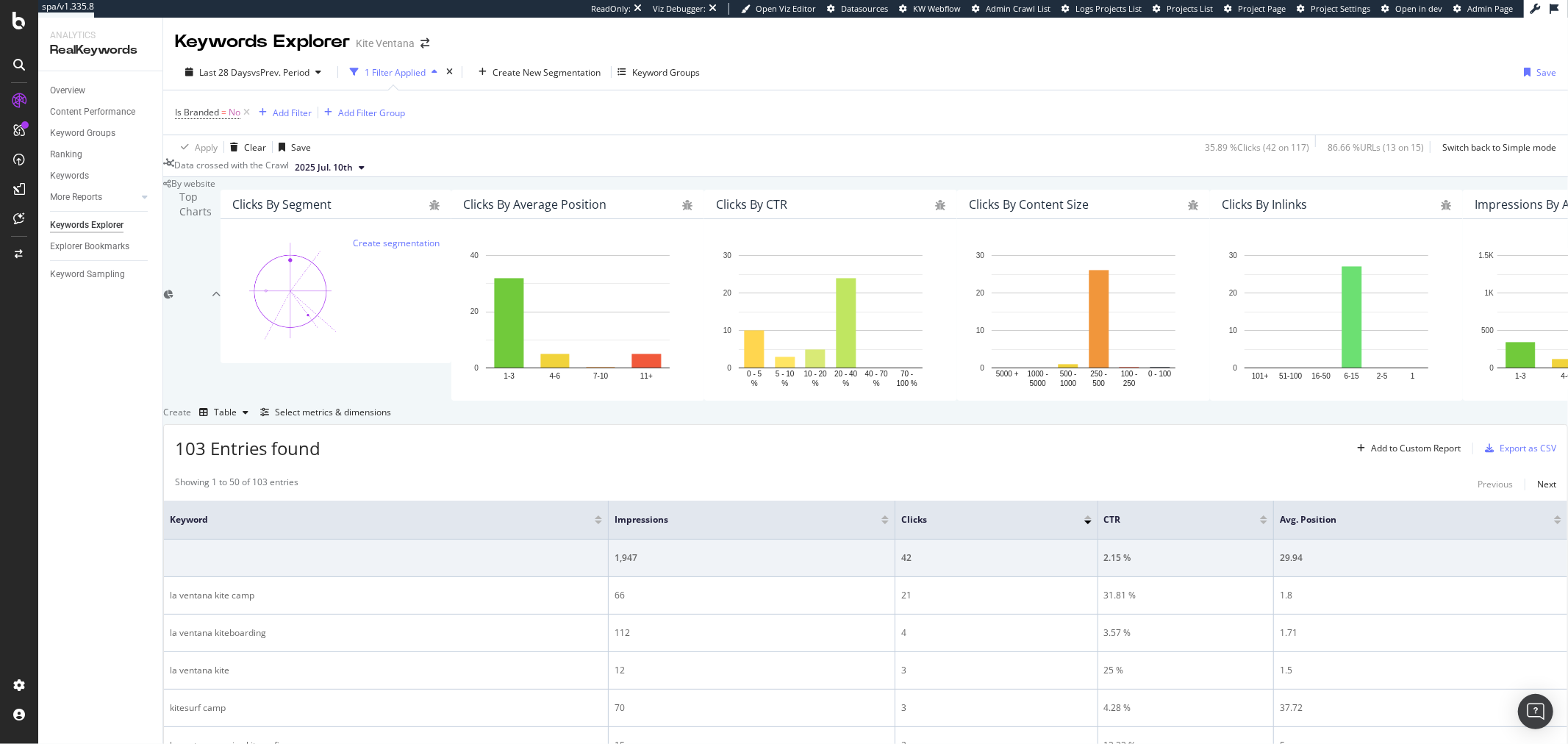 scroll, scrollTop: 427, scrollLeft: 0, axis: vertical 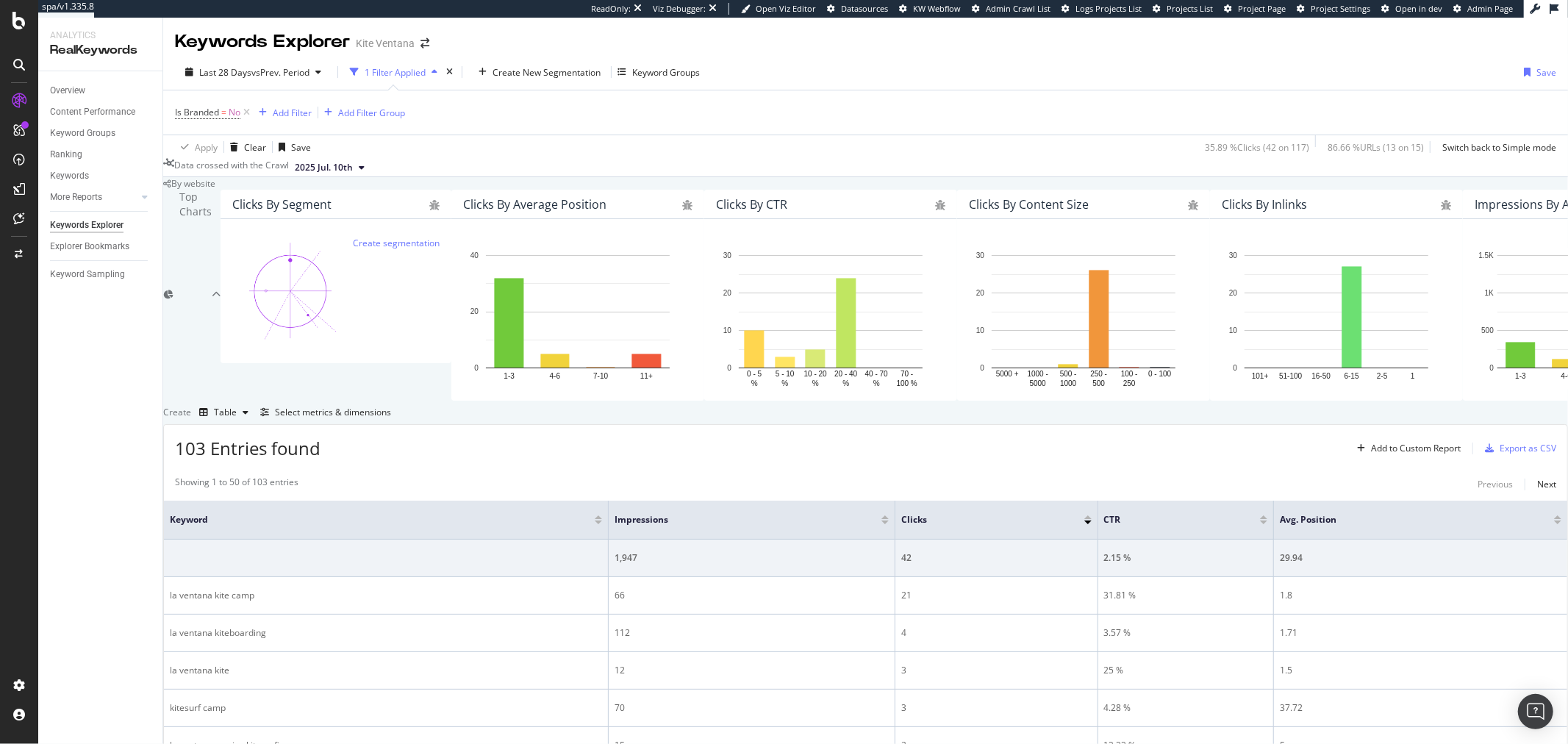 click at bounding box center [885, 522] 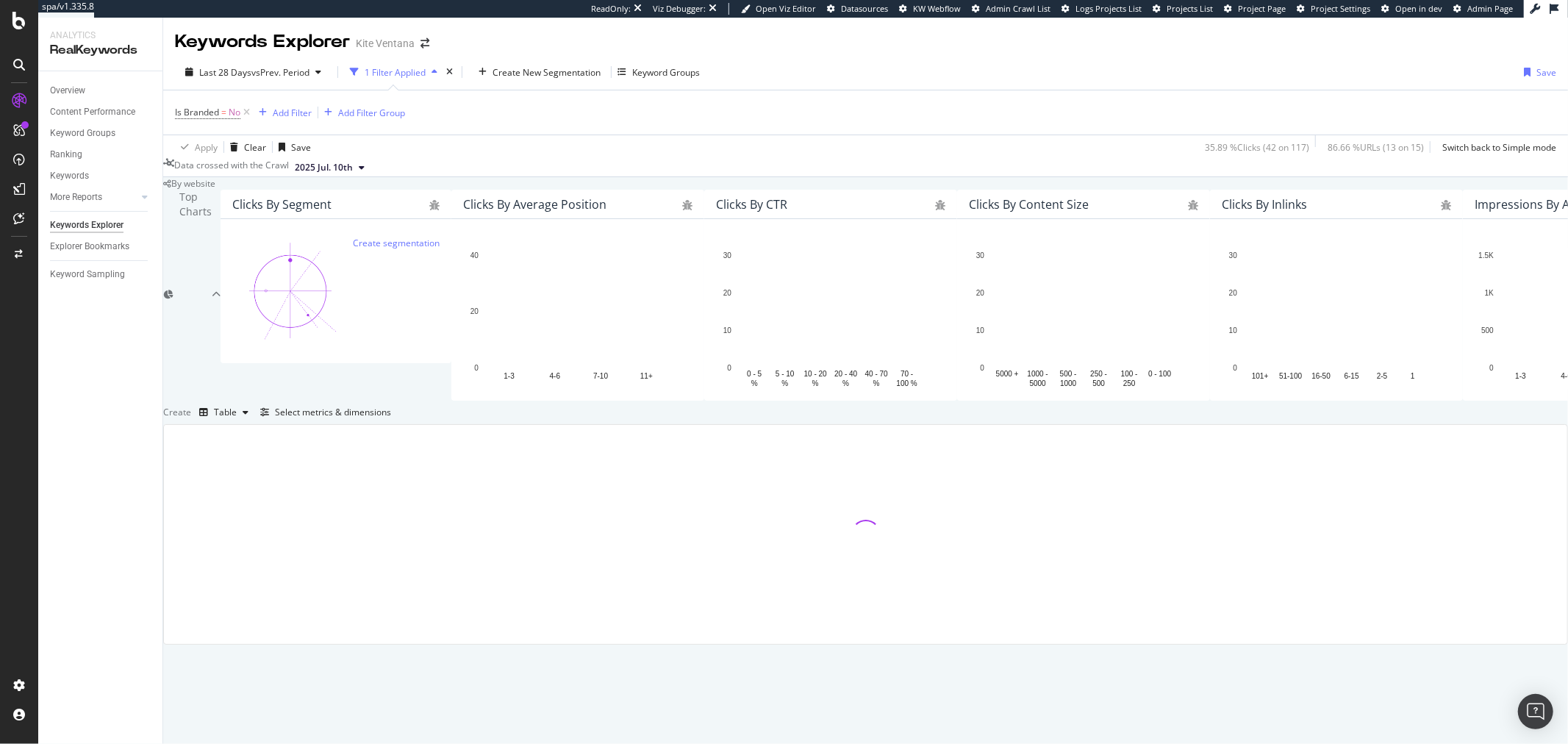 scroll, scrollTop: 108, scrollLeft: 0, axis: vertical 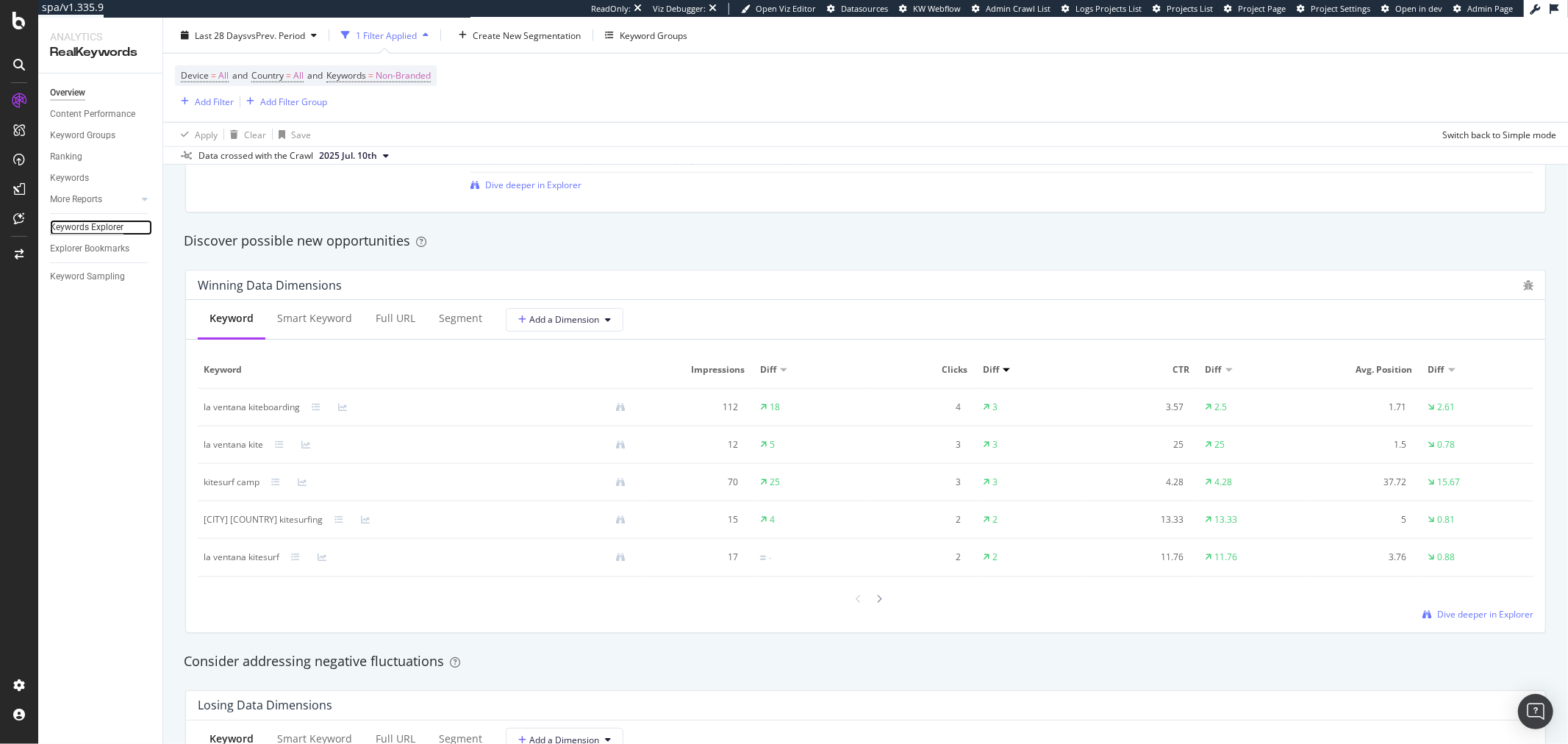click on "Keywords Explorer" at bounding box center [87, 227] 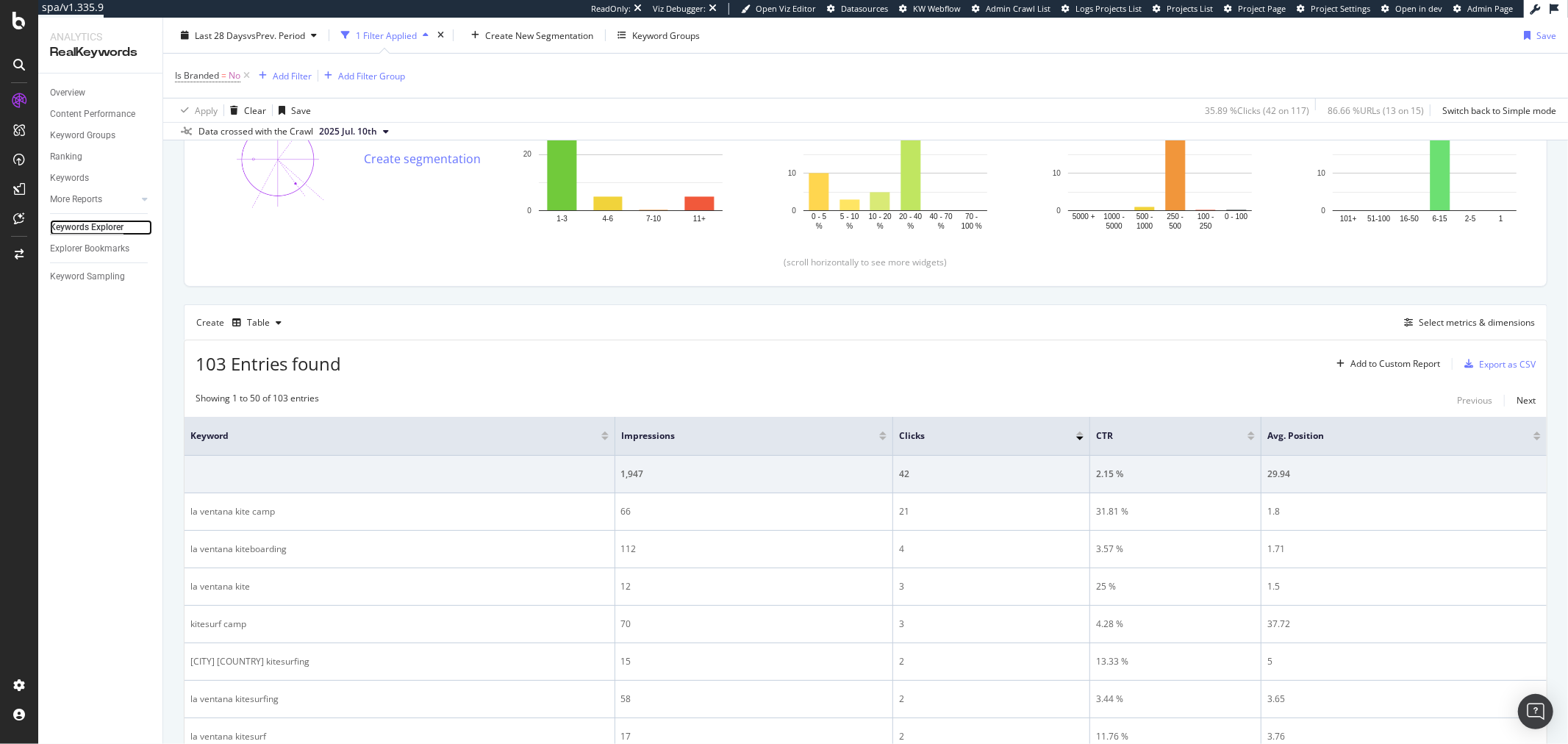 scroll, scrollTop: 272, scrollLeft: 0, axis: vertical 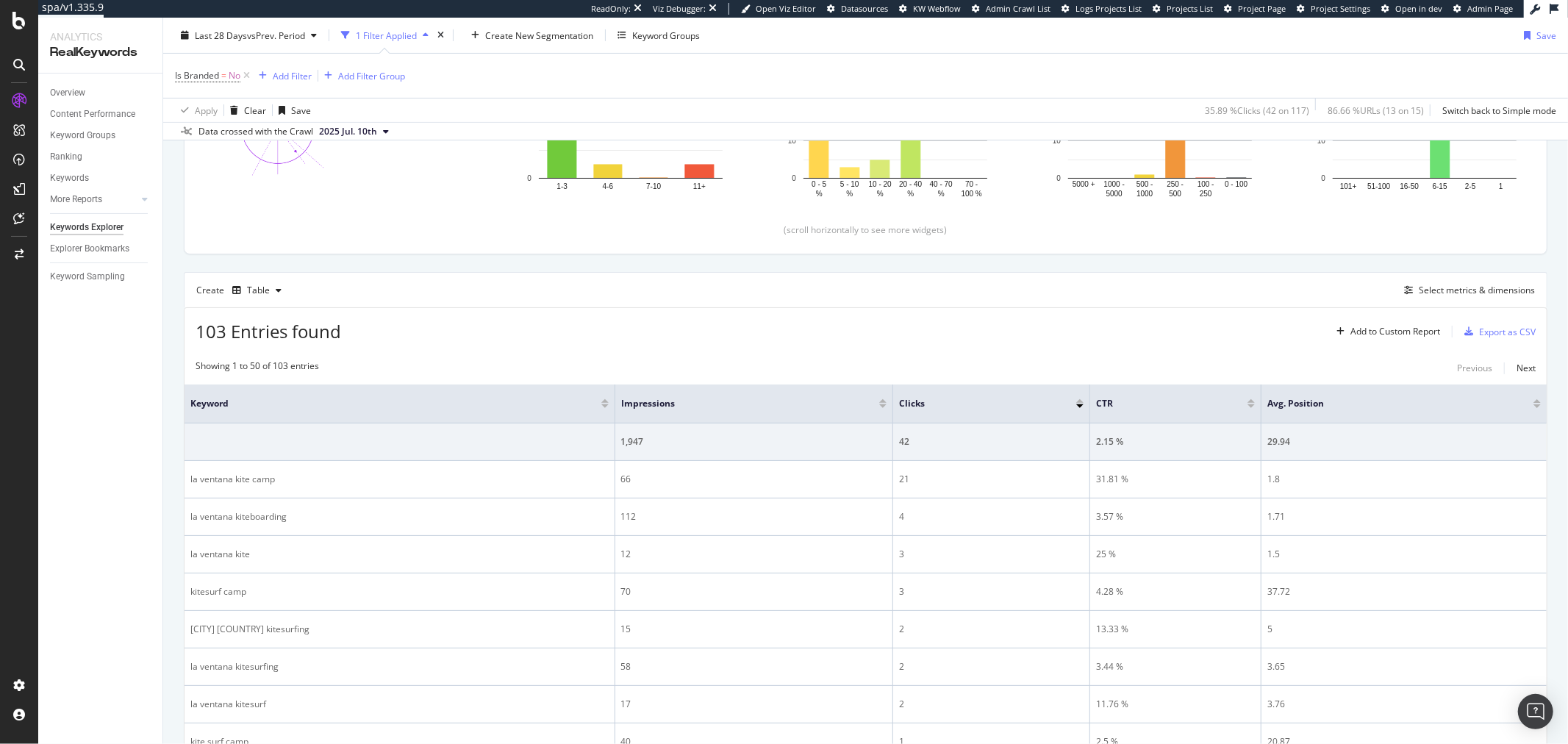 click at bounding box center [883, 406] 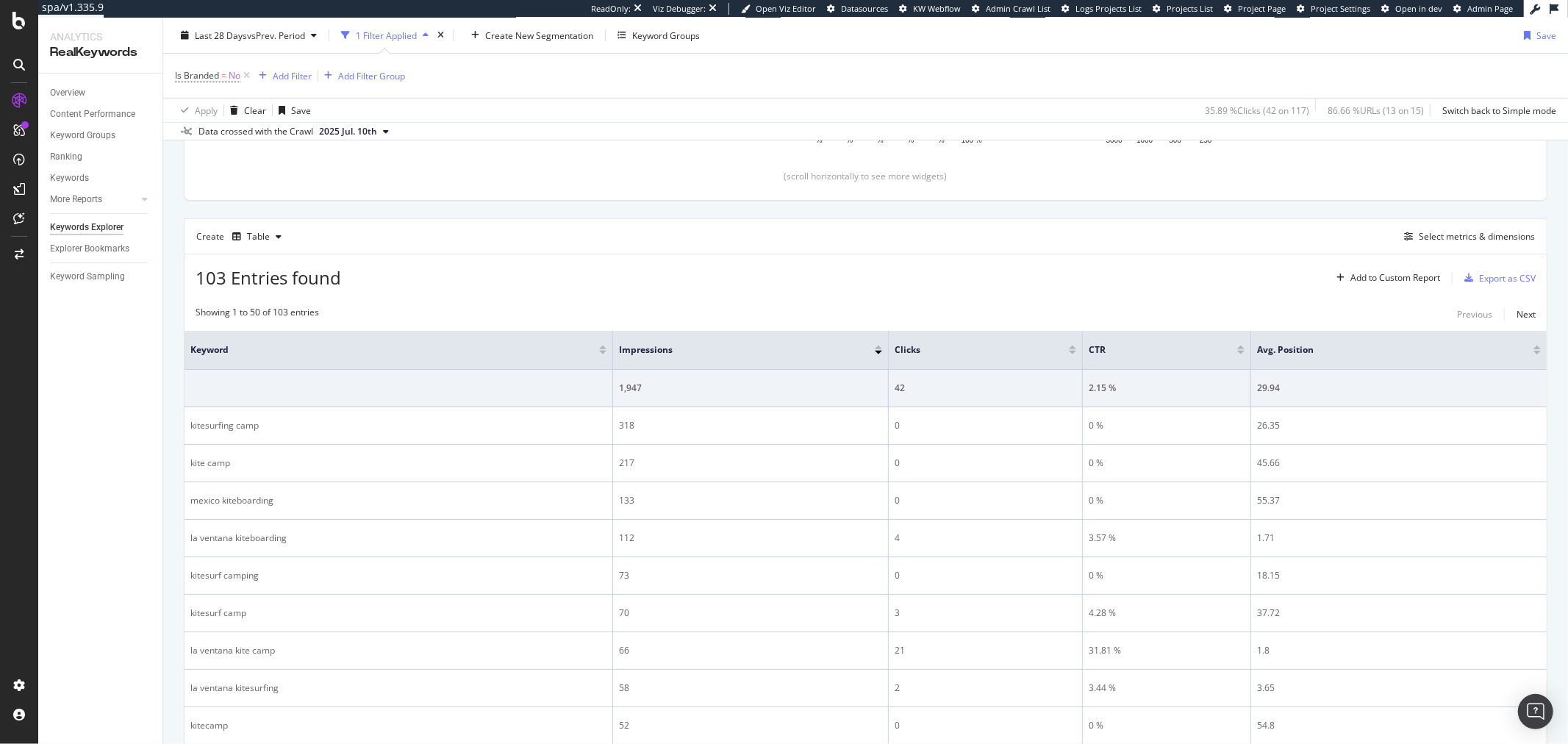 scroll, scrollTop: 354, scrollLeft: 0, axis: vertical 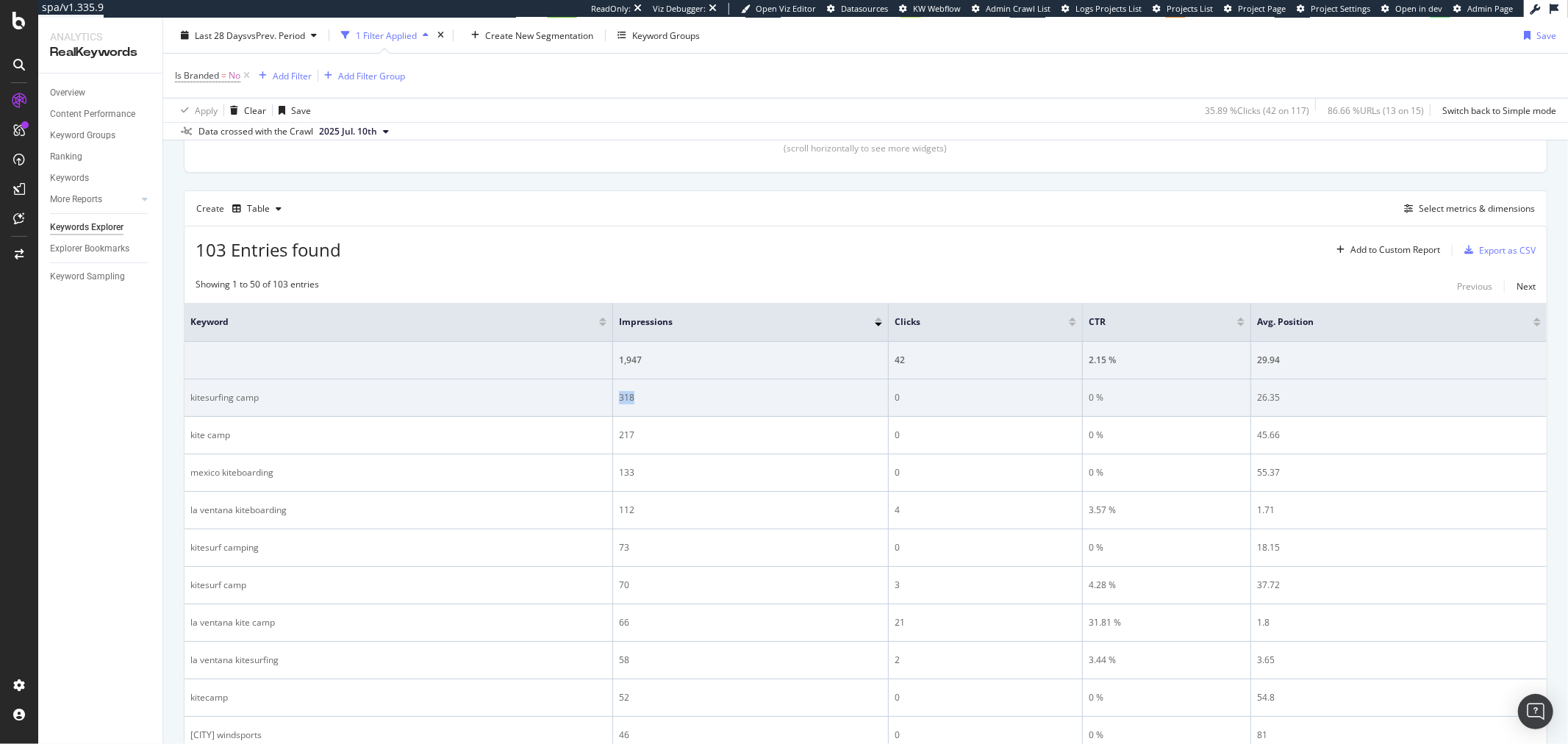 drag, startPoint x: 632, startPoint y: 400, endPoint x: 619, endPoint y: 401, distance: 13.038405 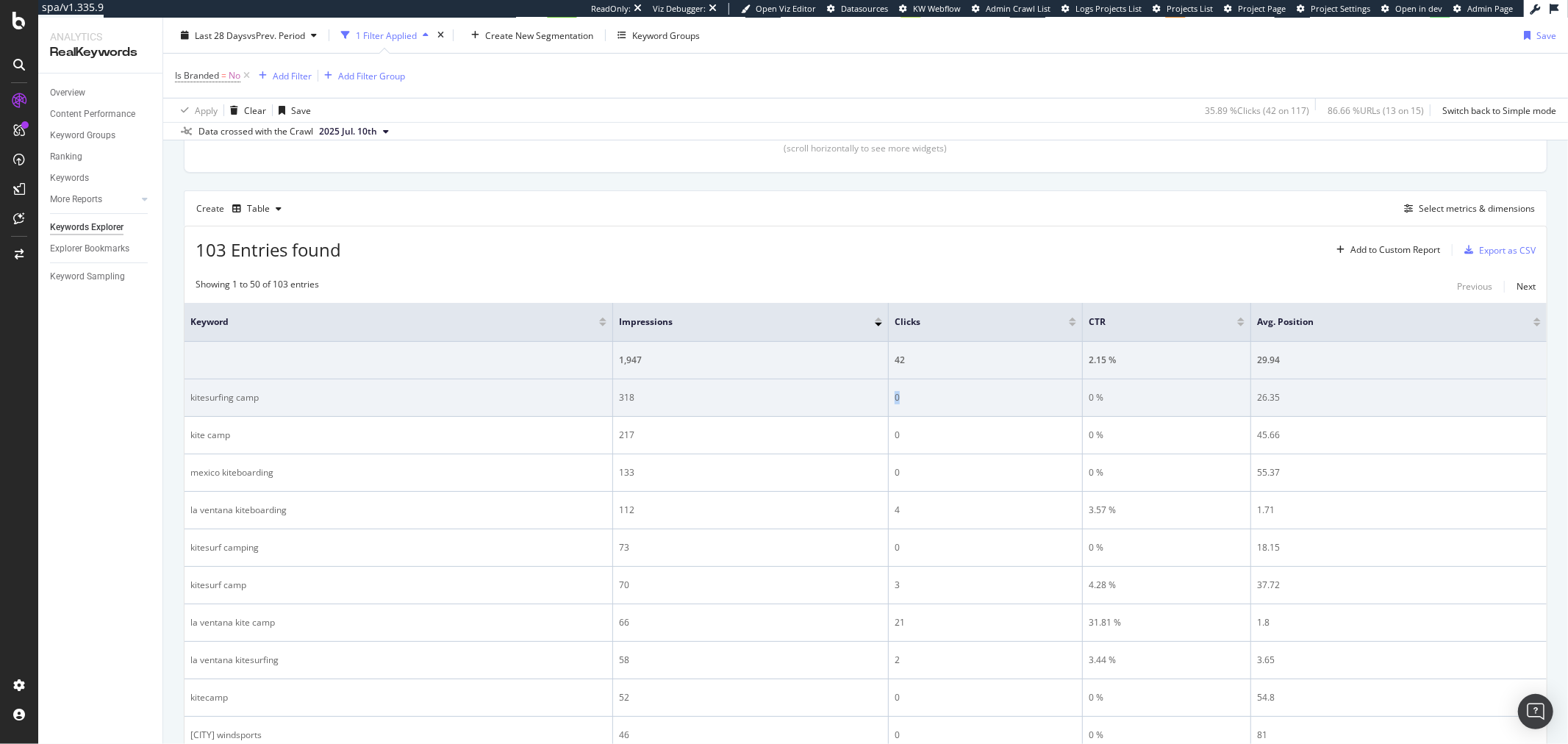 drag, startPoint x: 922, startPoint y: 402, endPoint x: 889, endPoint y: 399, distance: 33.136083 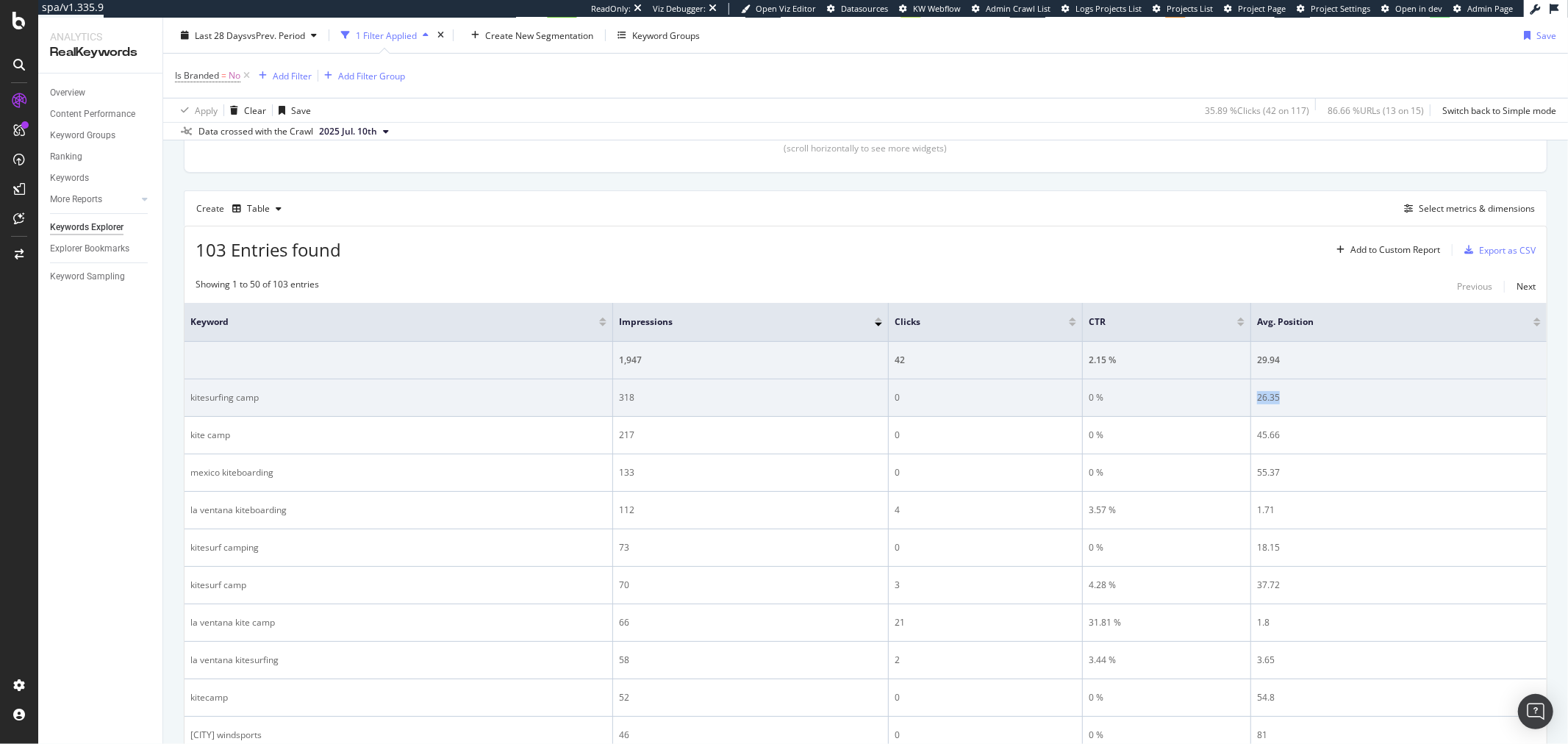 drag, startPoint x: 1289, startPoint y: 401, endPoint x: 1258, endPoint y: 402, distance: 31.016125 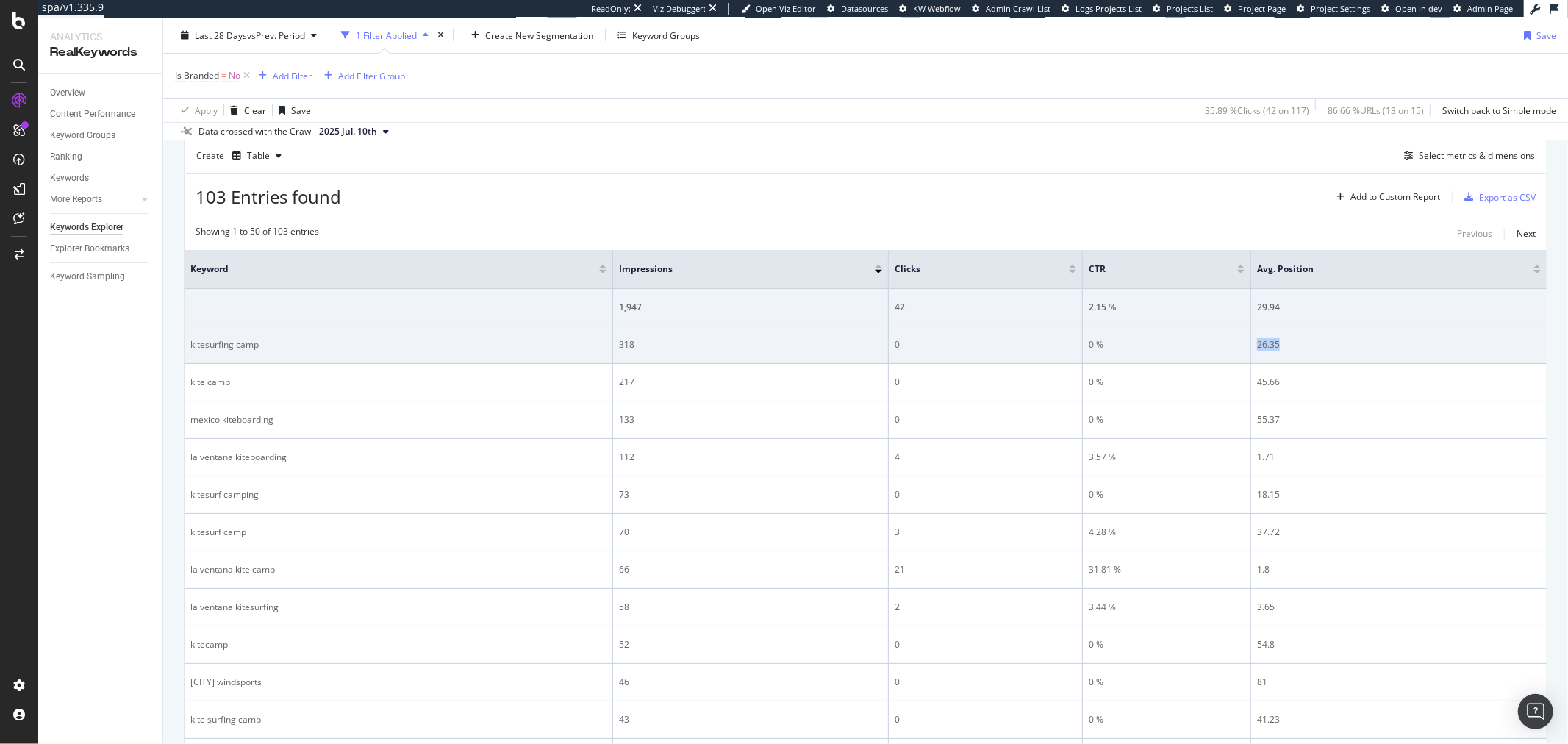 scroll, scrollTop: 435, scrollLeft: 0, axis: vertical 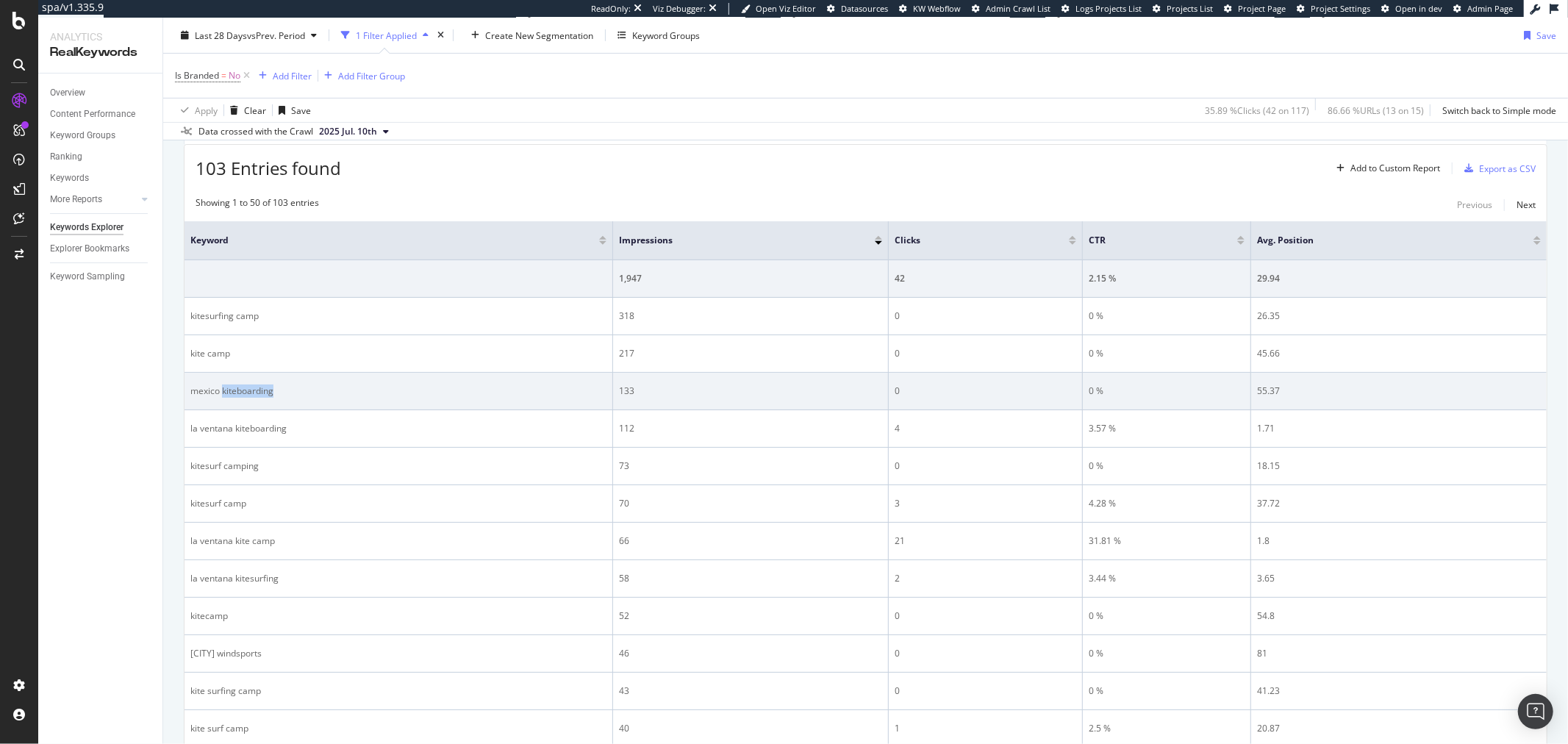 drag, startPoint x: 298, startPoint y: 390, endPoint x: 223, endPoint y: 398, distance: 75.42546 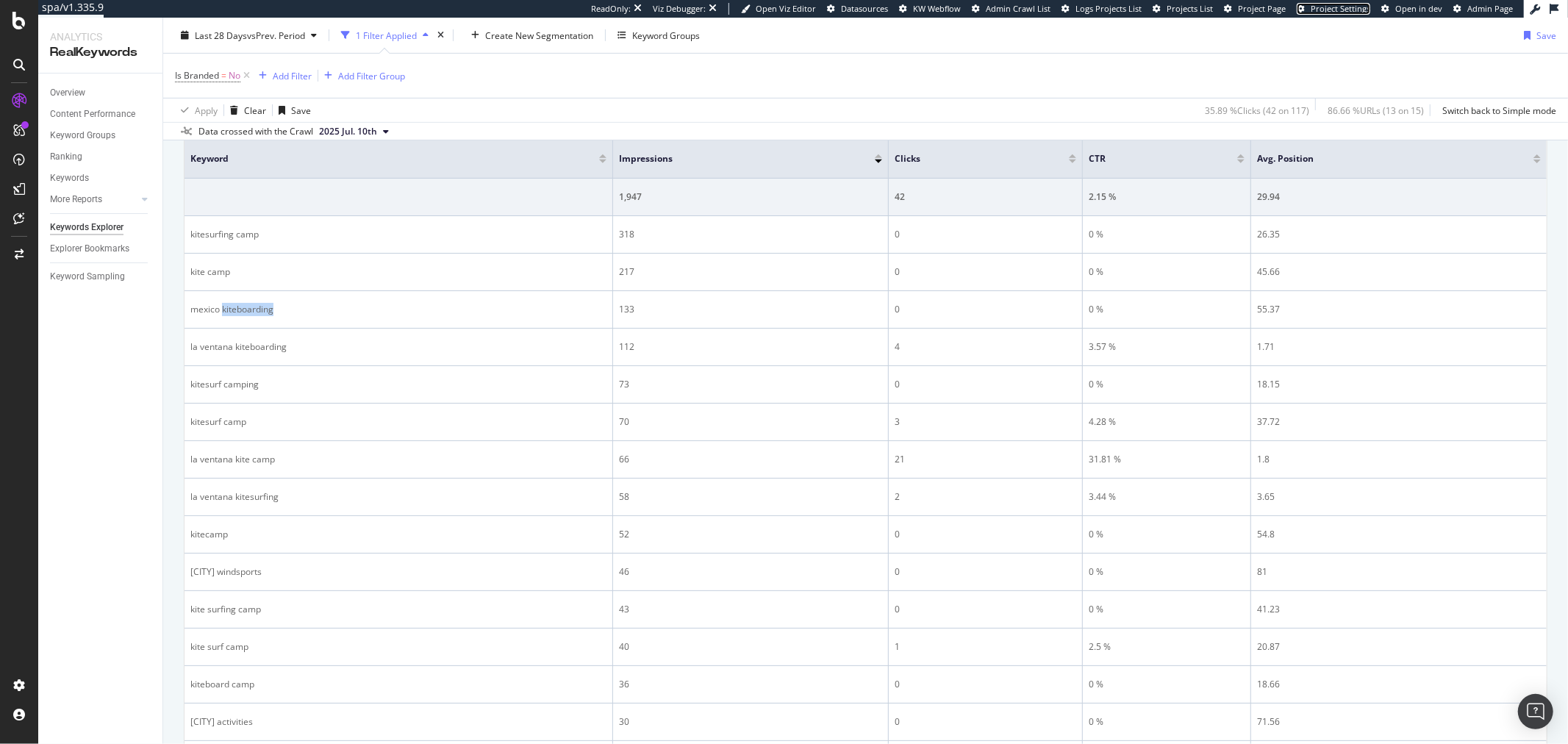click on "Project Settings" at bounding box center [1340, 8] 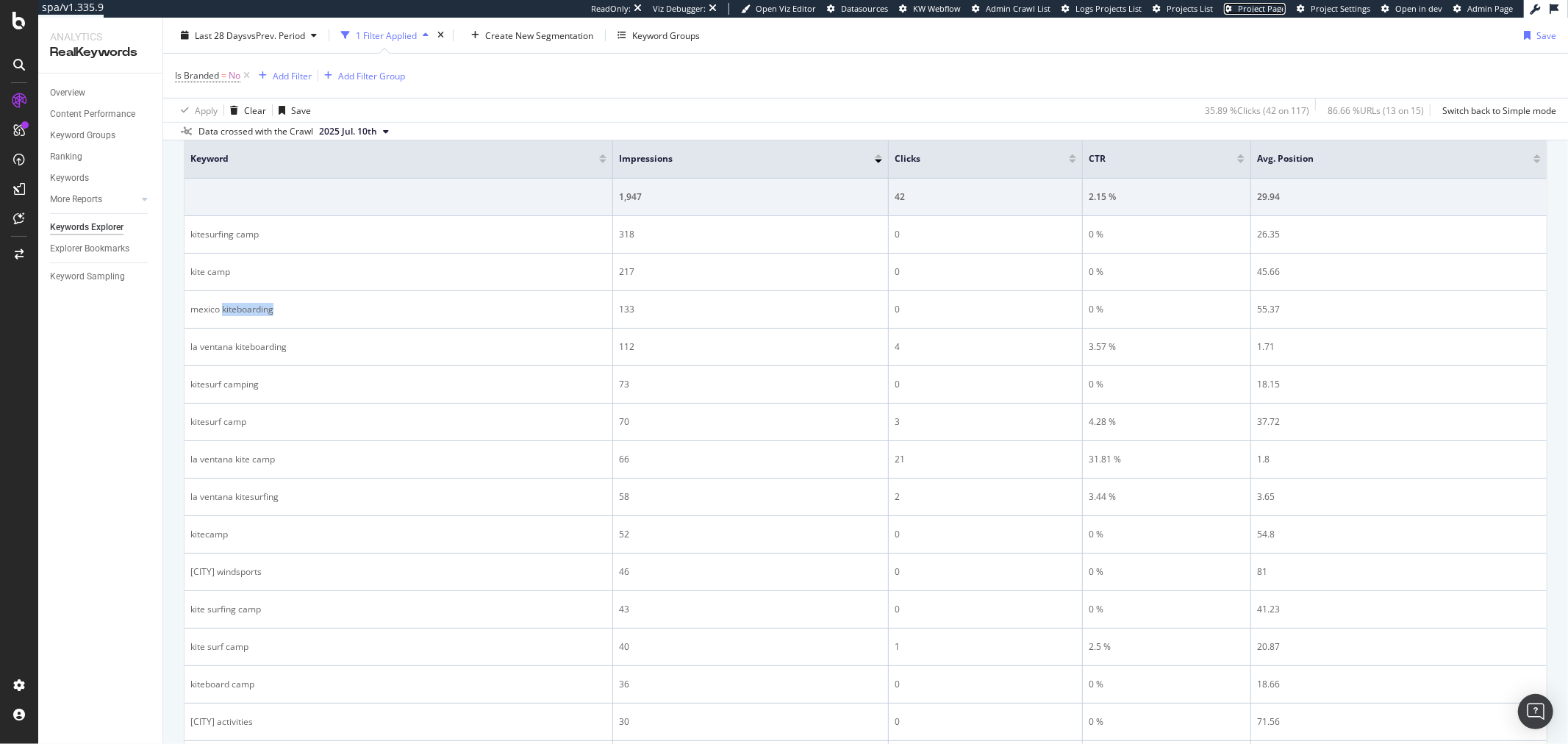 click on "Project Page" at bounding box center [1261, 8] 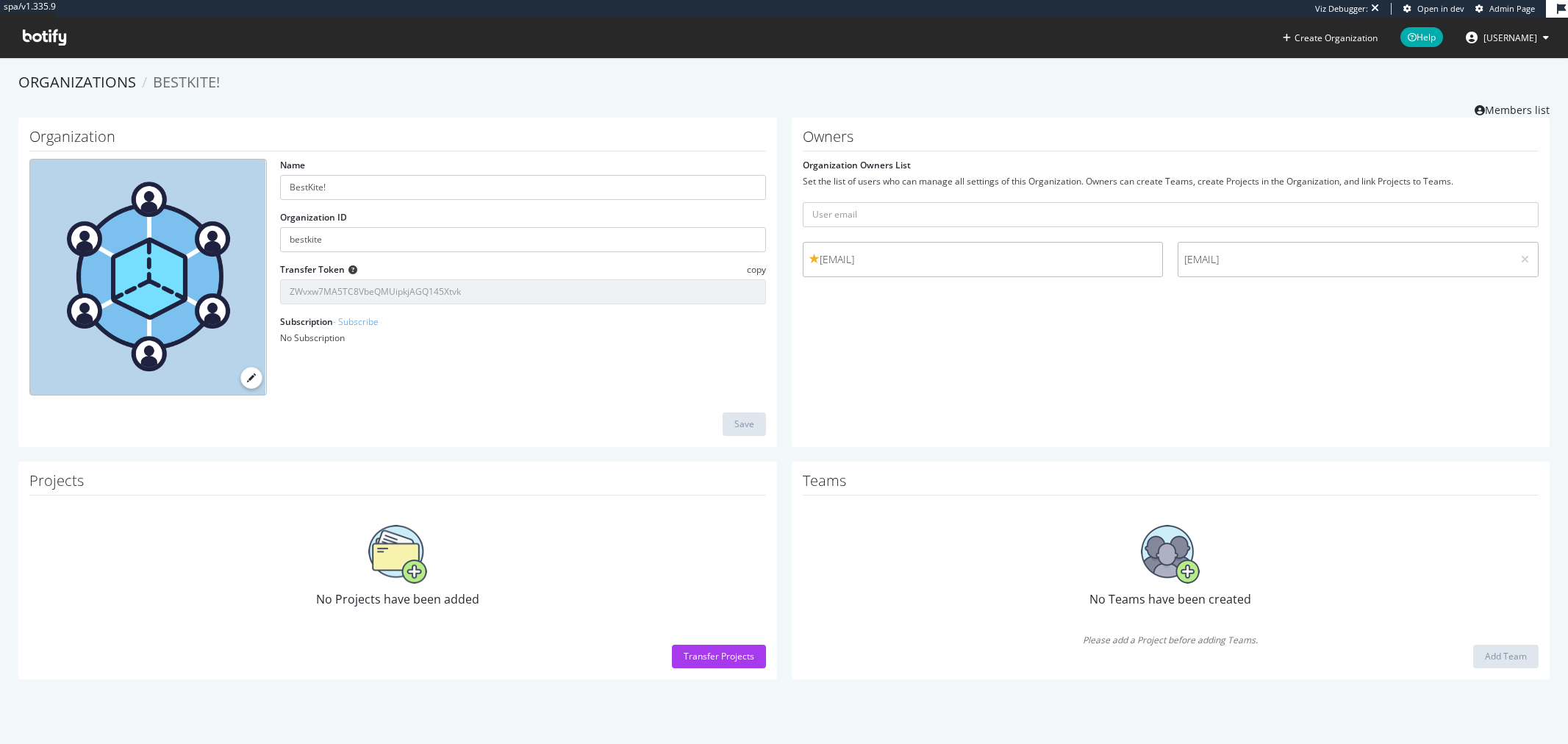 scroll, scrollTop: 0, scrollLeft: 0, axis: both 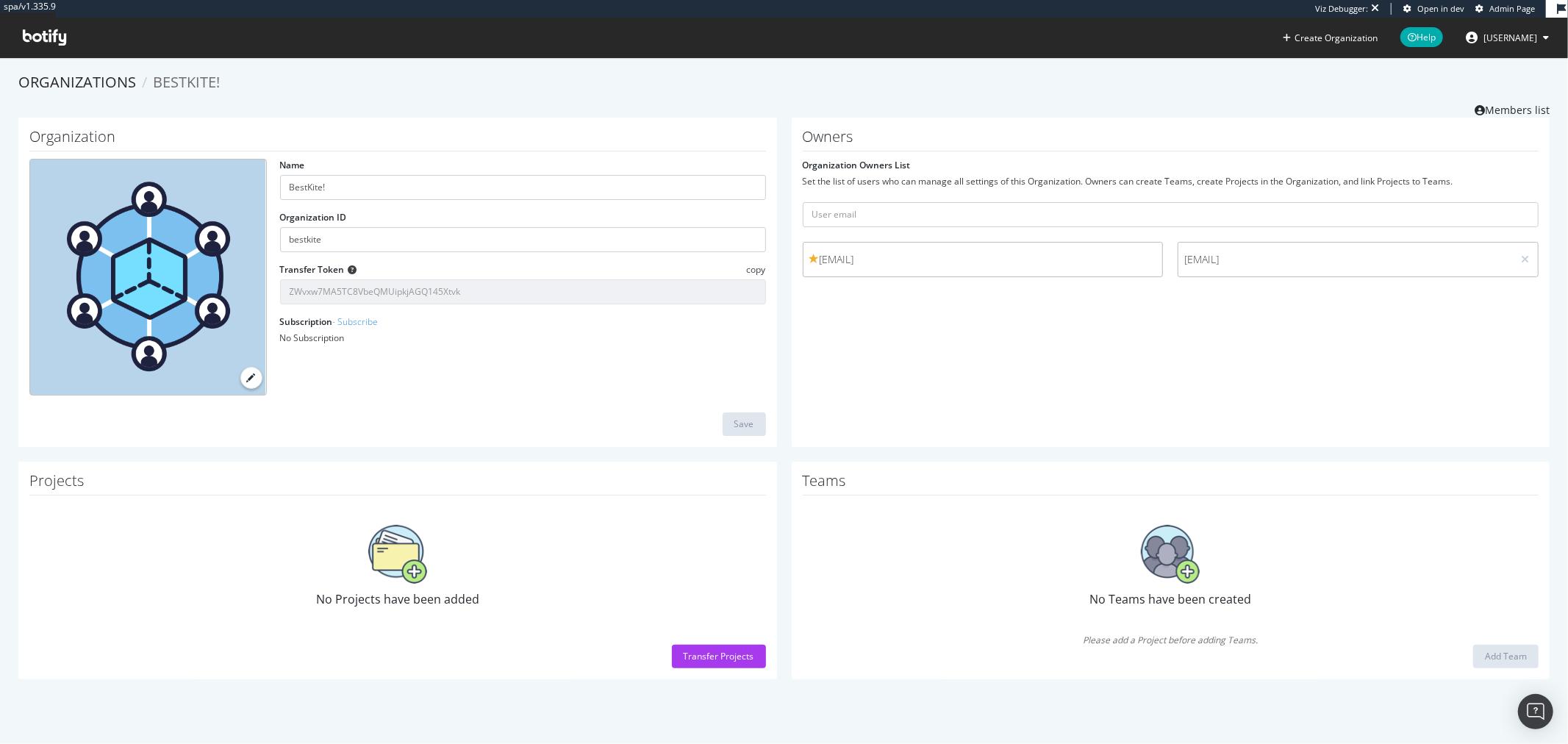 drag, startPoint x: 1214, startPoint y: 260, endPoint x: 1320, endPoint y: 259, distance: 106.0047 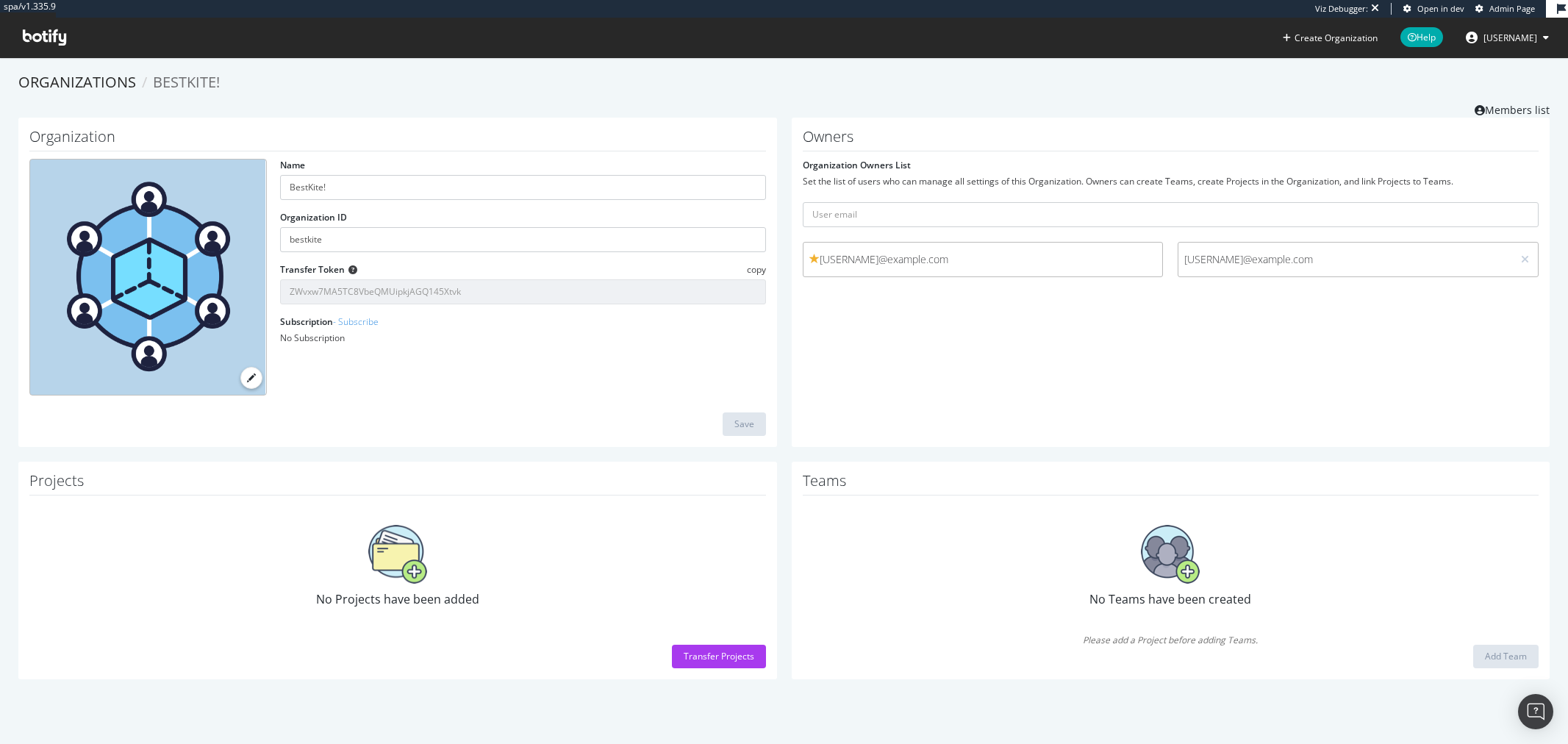 scroll, scrollTop: 0, scrollLeft: 0, axis: both 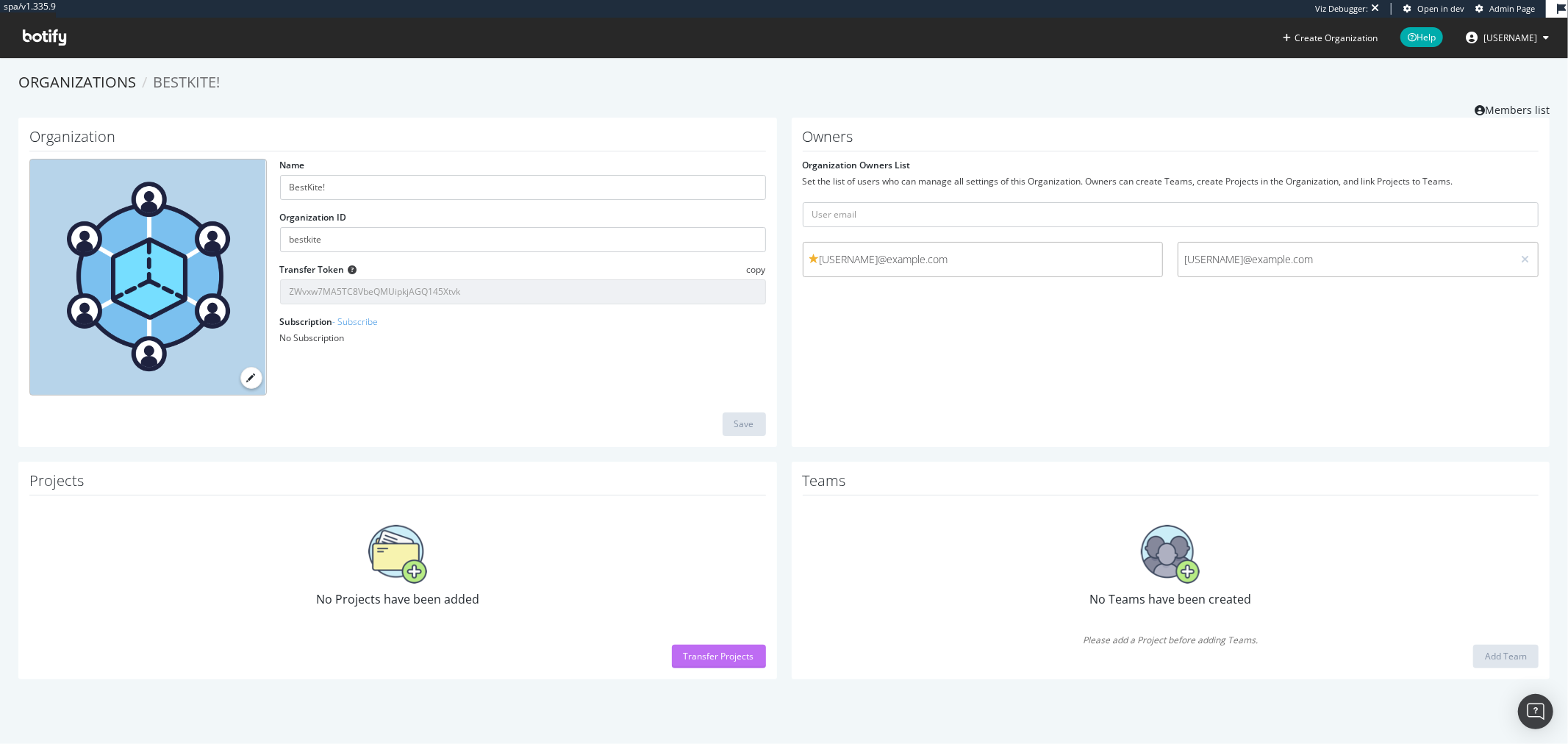 click on "Transfer Projects" at bounding box center [719, 656] 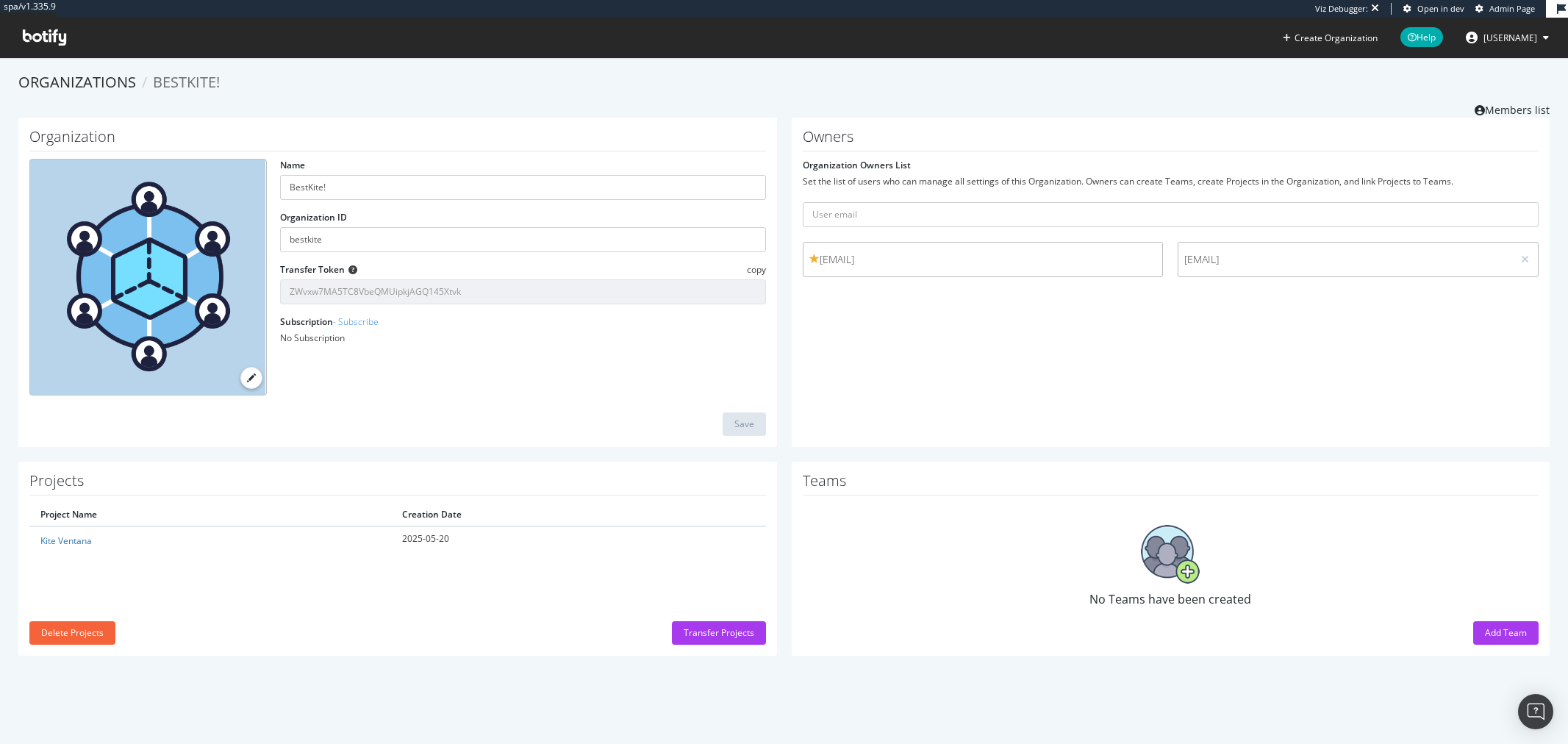 scroll, scrollTop: 0, scrollLeft: 0, axis: both 